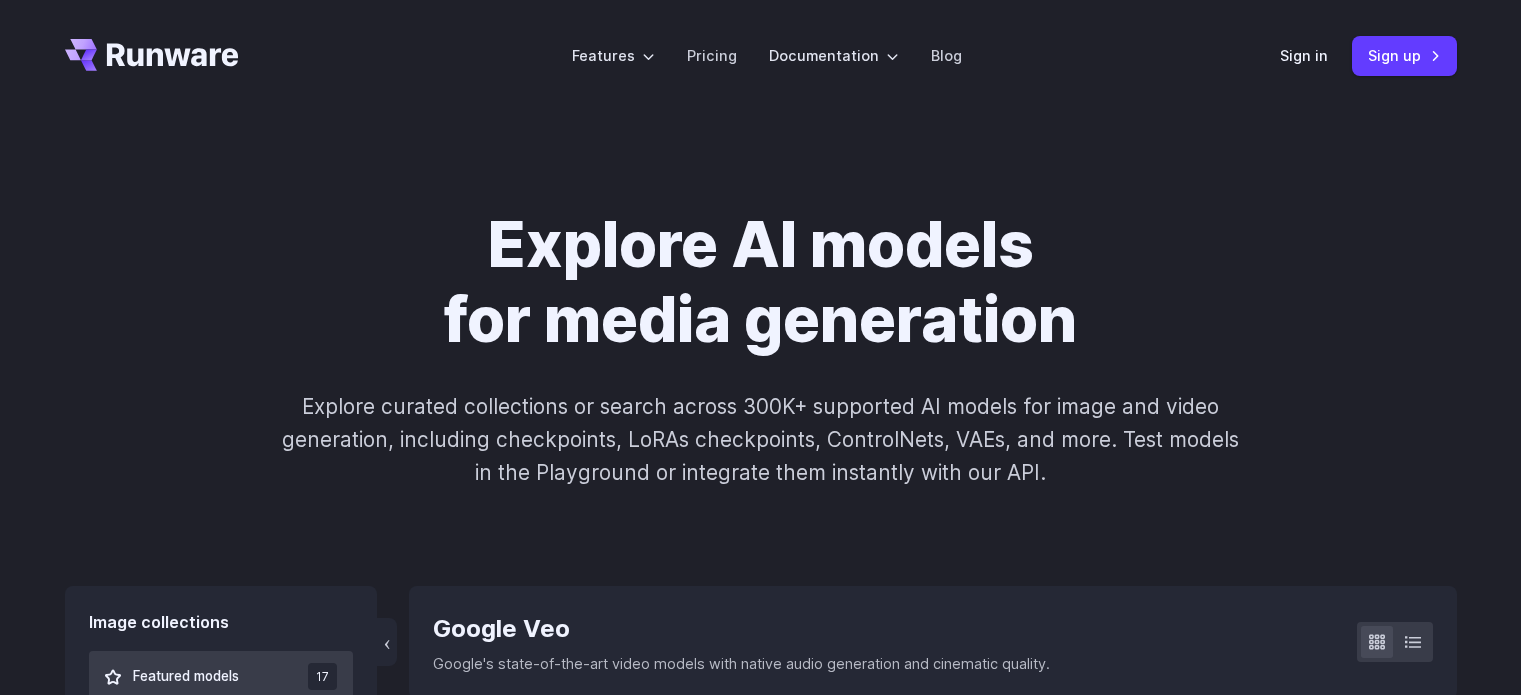 scroll, scrollTop: 0, scrollLeft: 0, axis: both 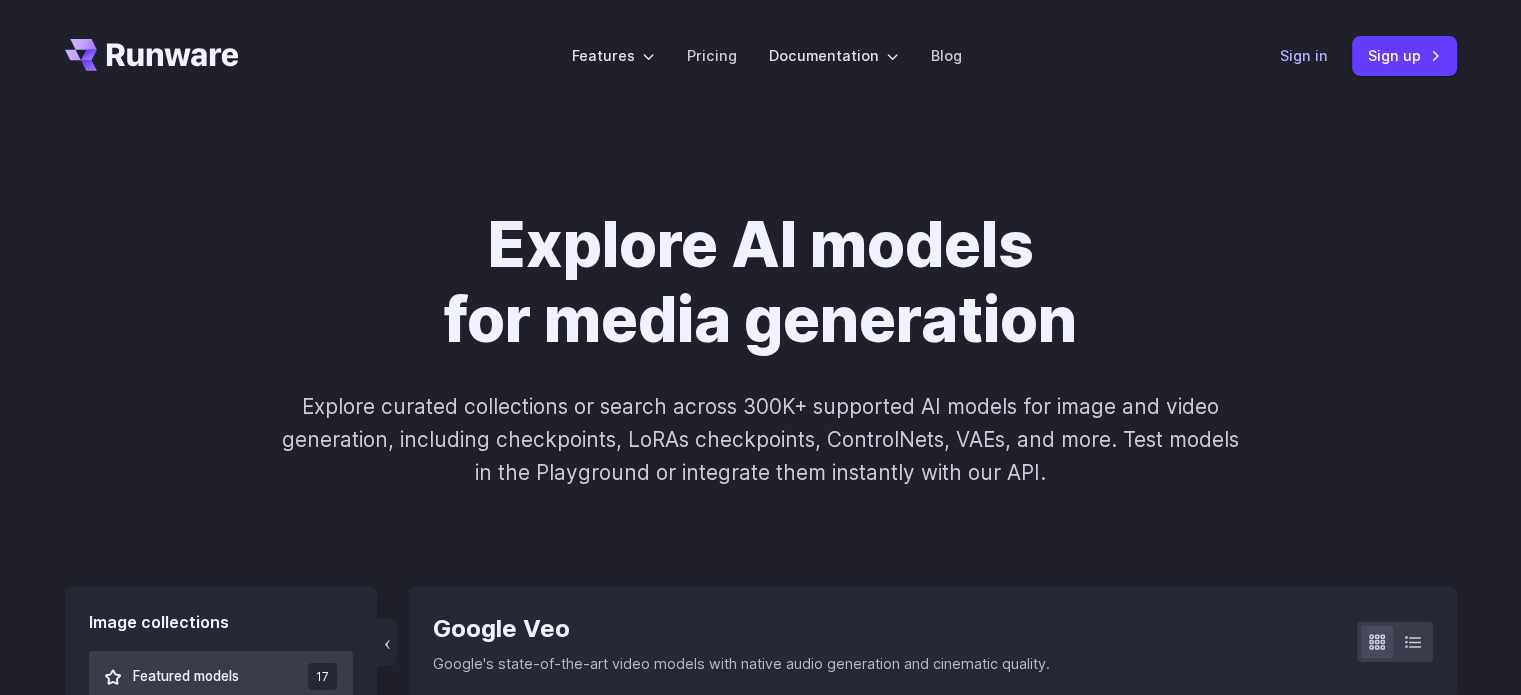 click on "Sign in" at bounding box center [1304, 55] 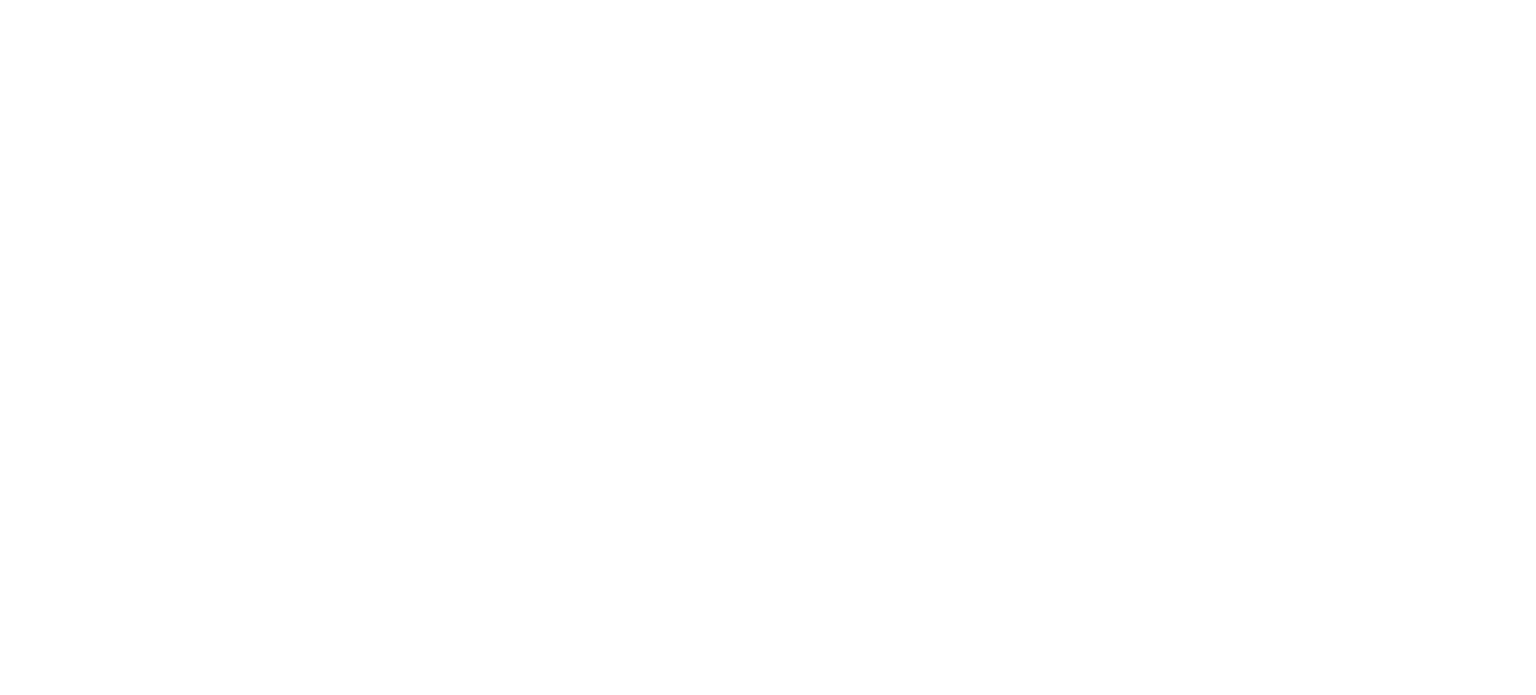 scroll, scrollTop: 0, scrollLeft: 0, axis: both 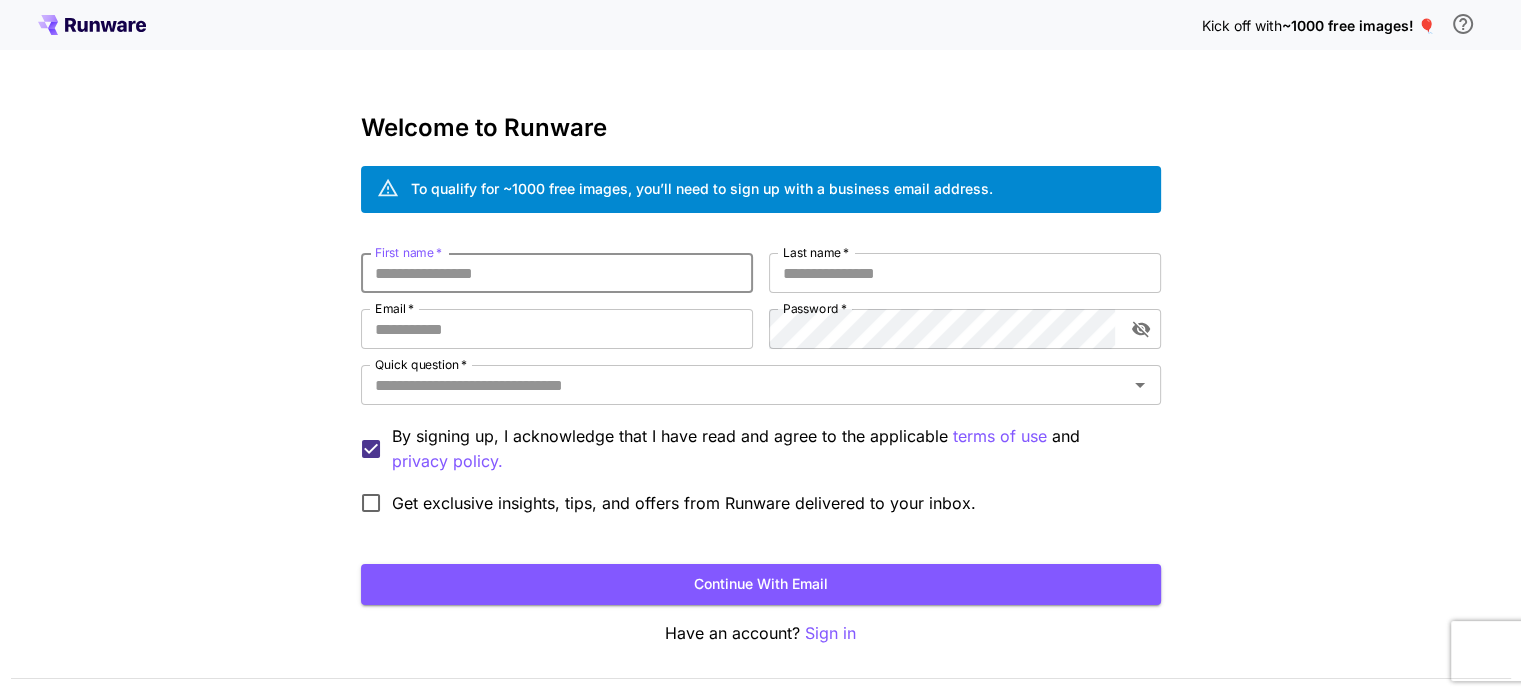 click on "First name   *" at bounding box center (557, 273) 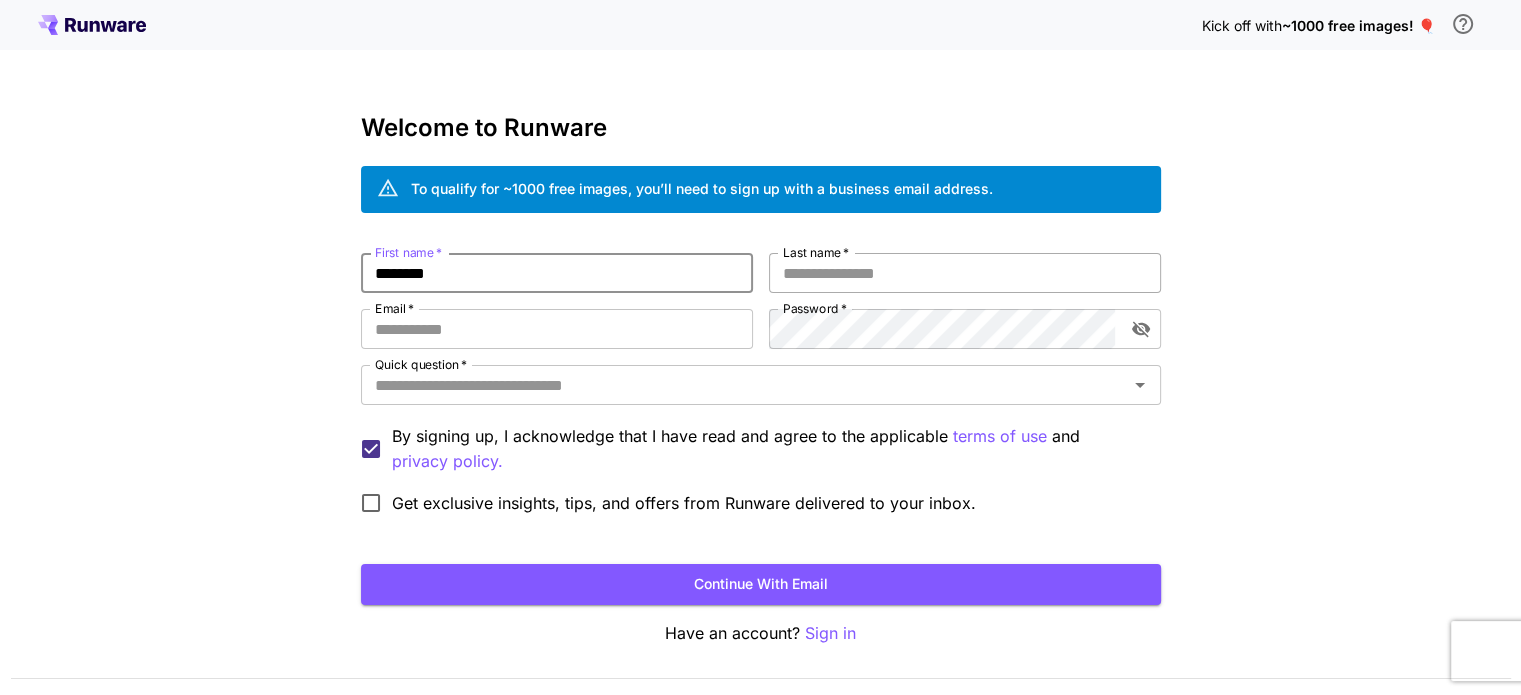type on "********" 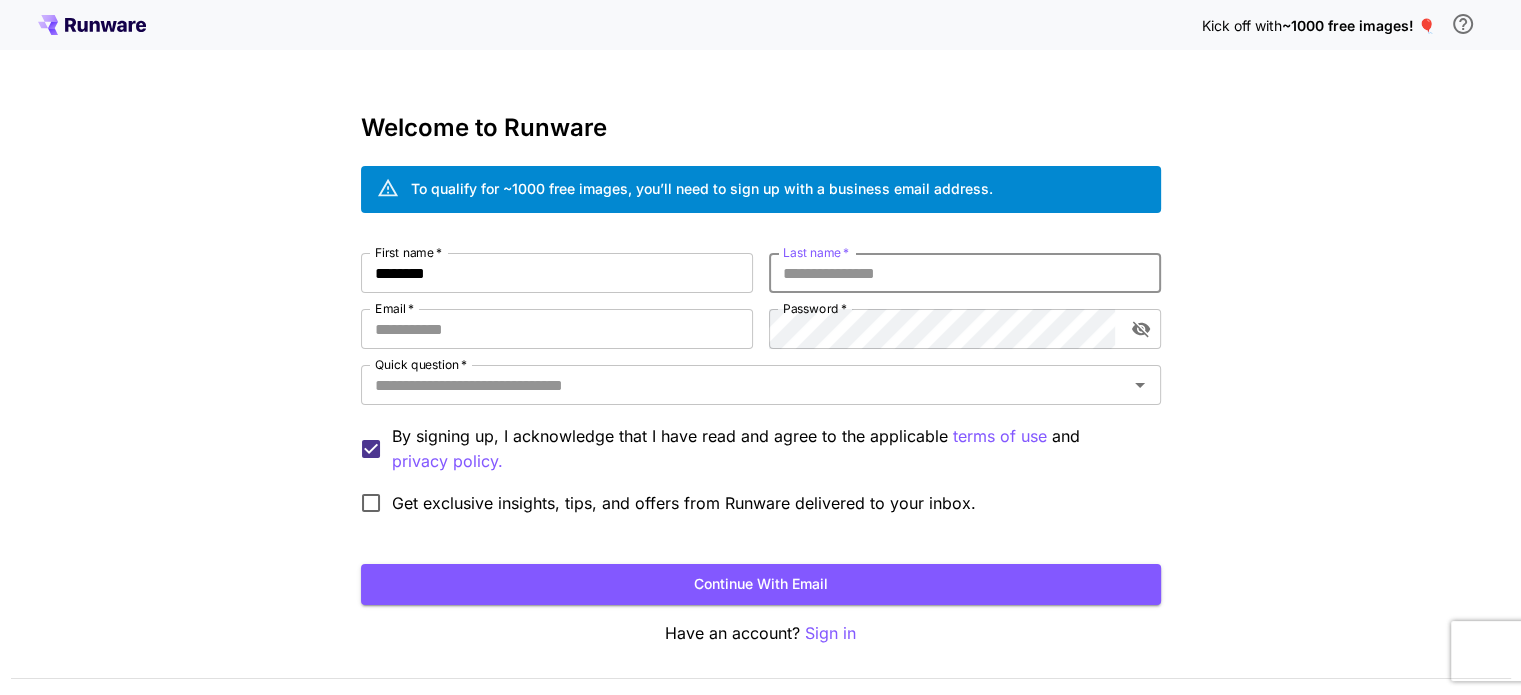 click on "Last name   *" at bounding box center [965, 273] 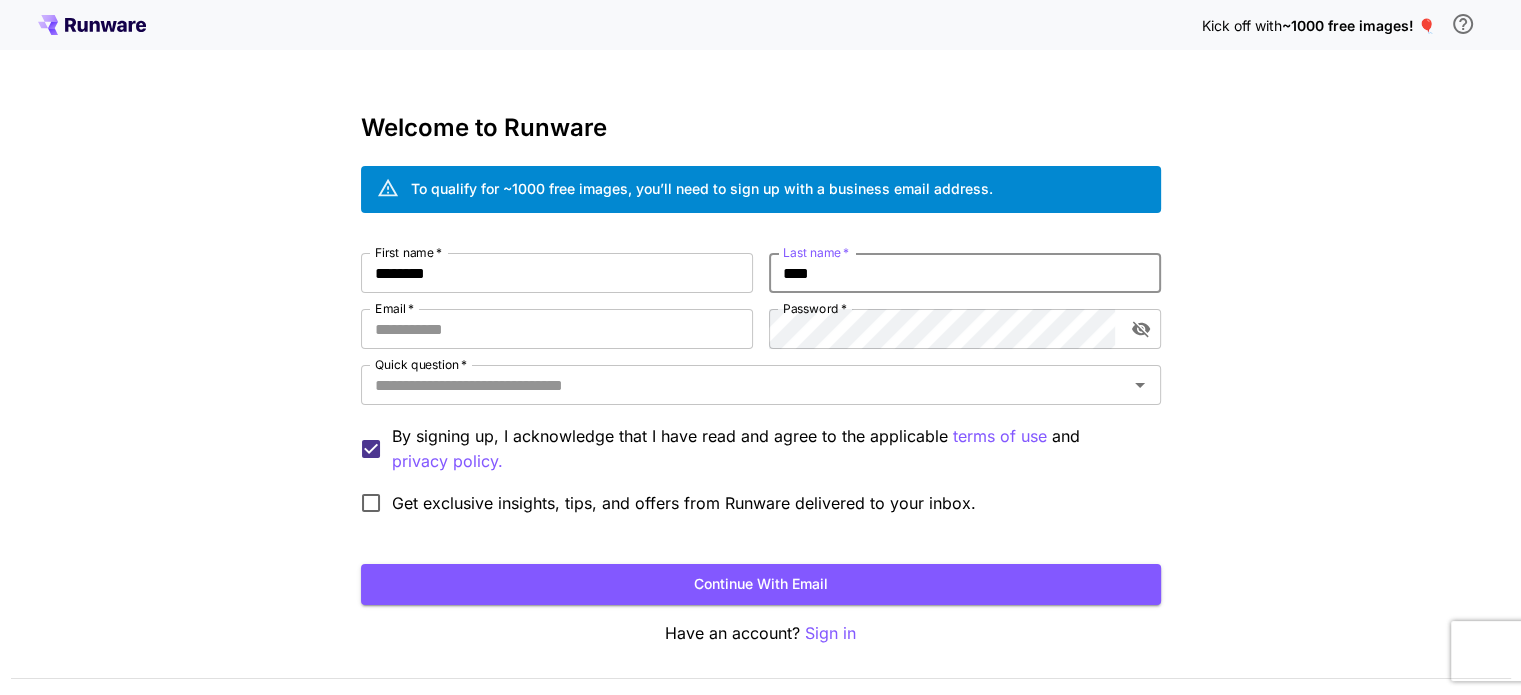 click on "****" at bounding box center [965, 273] 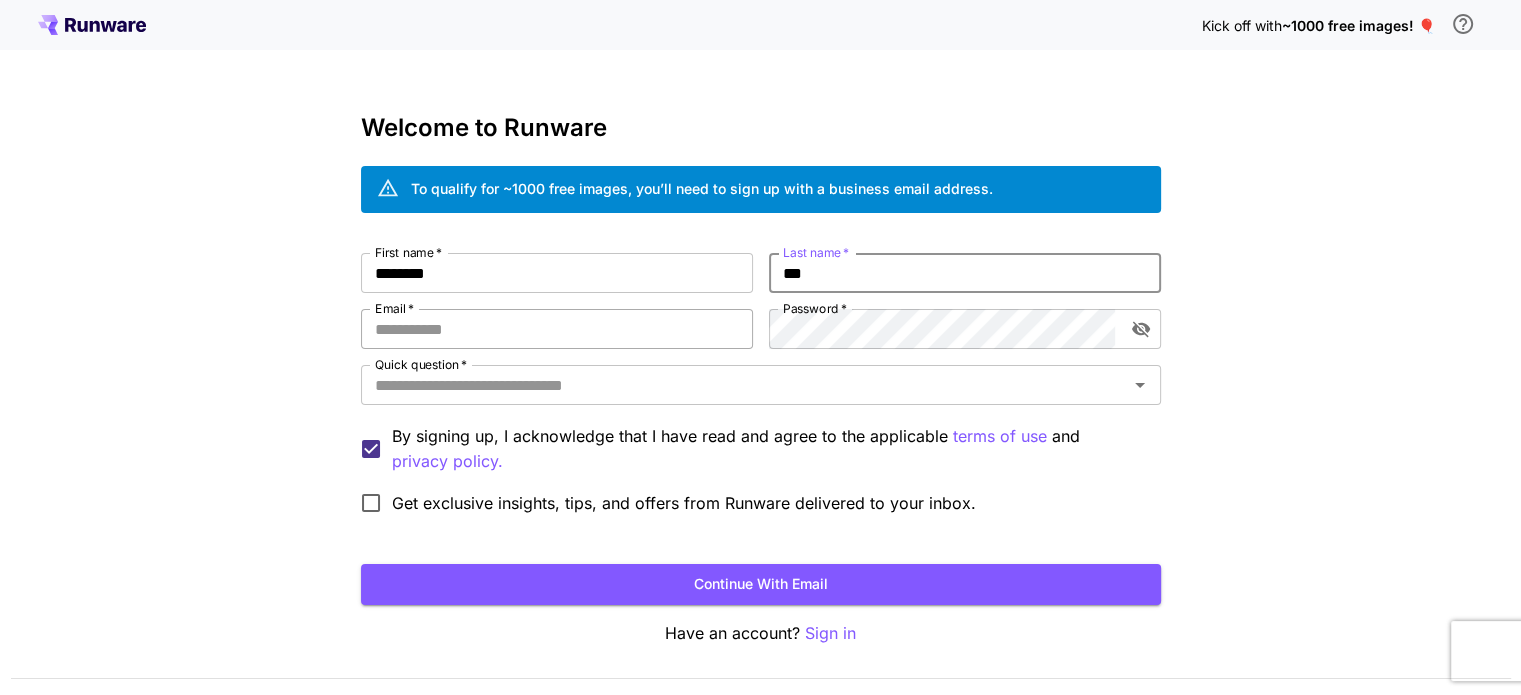 type on "***" 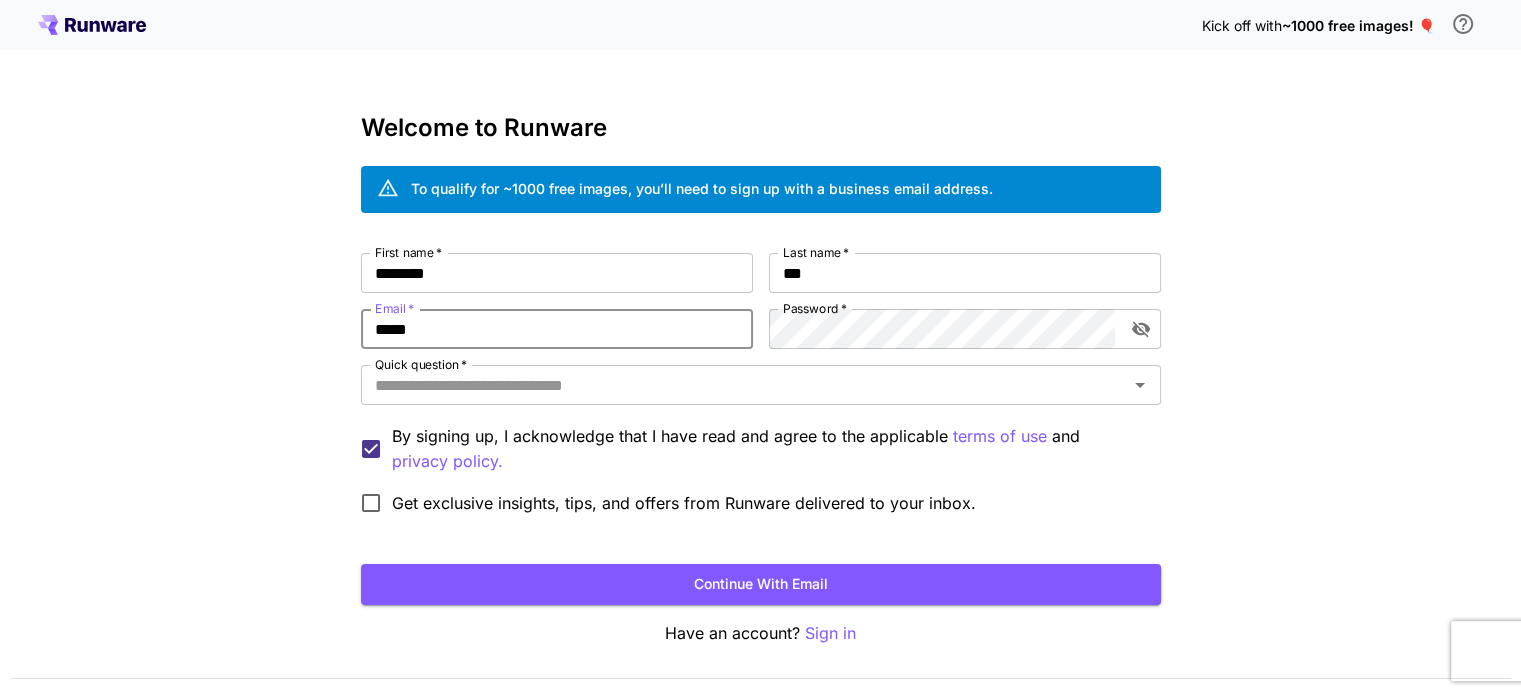 click on "*****" at bounding box center [557, 329] 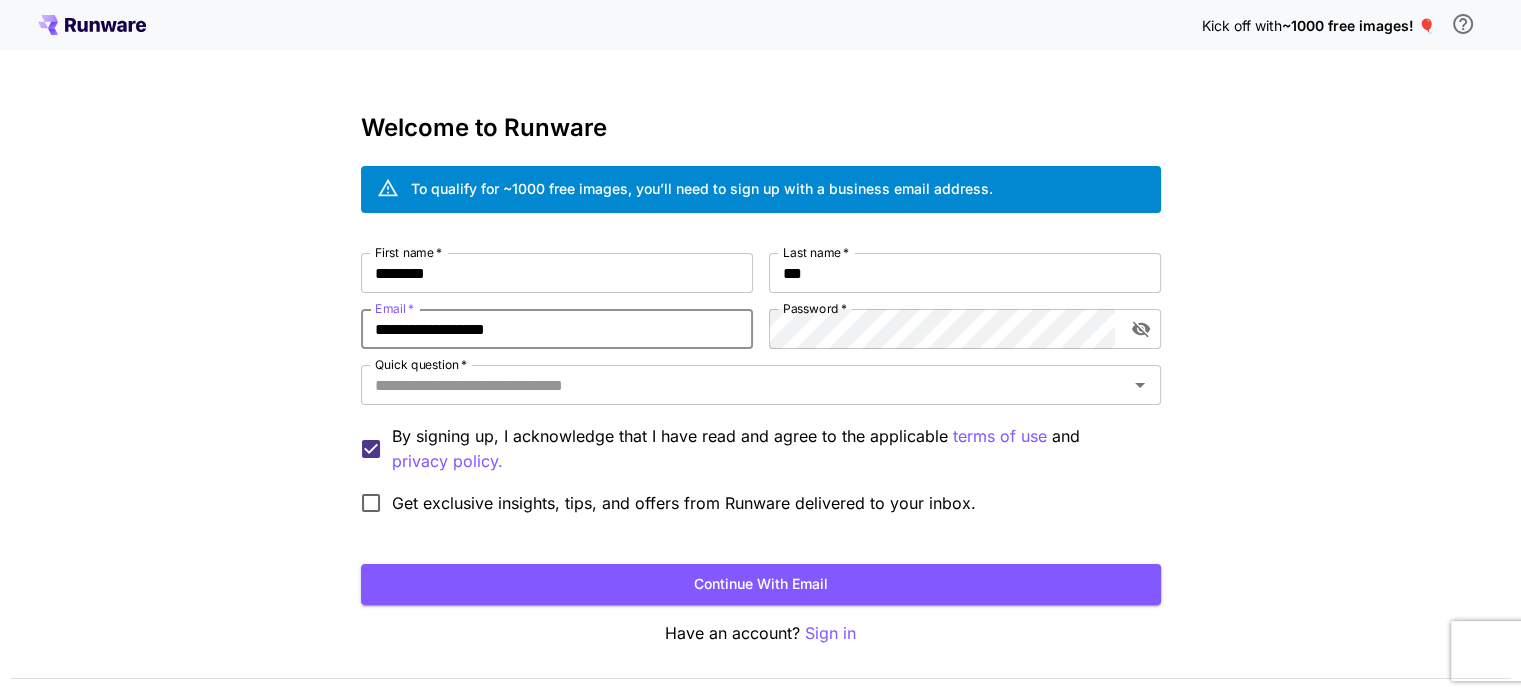 click on "**********" at bounding box center (557, 329) 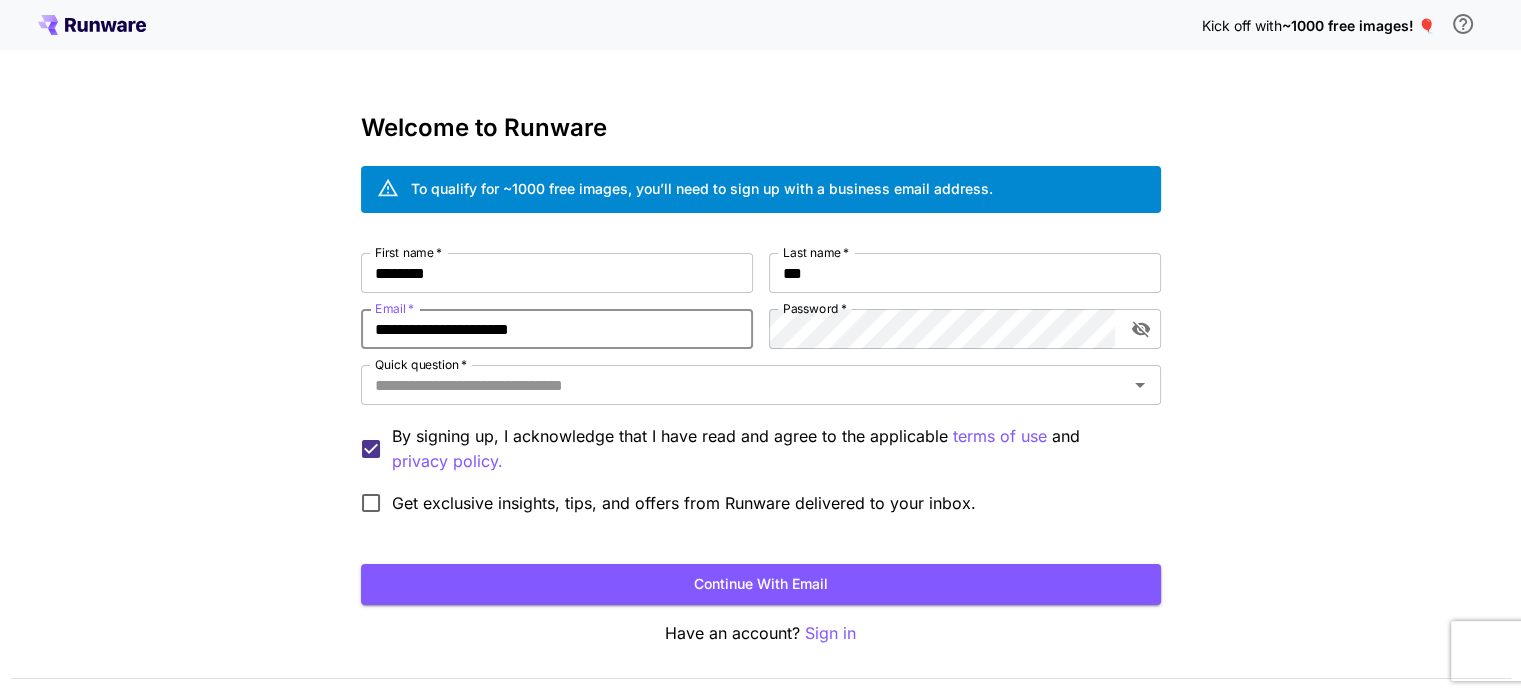 type on "**********" 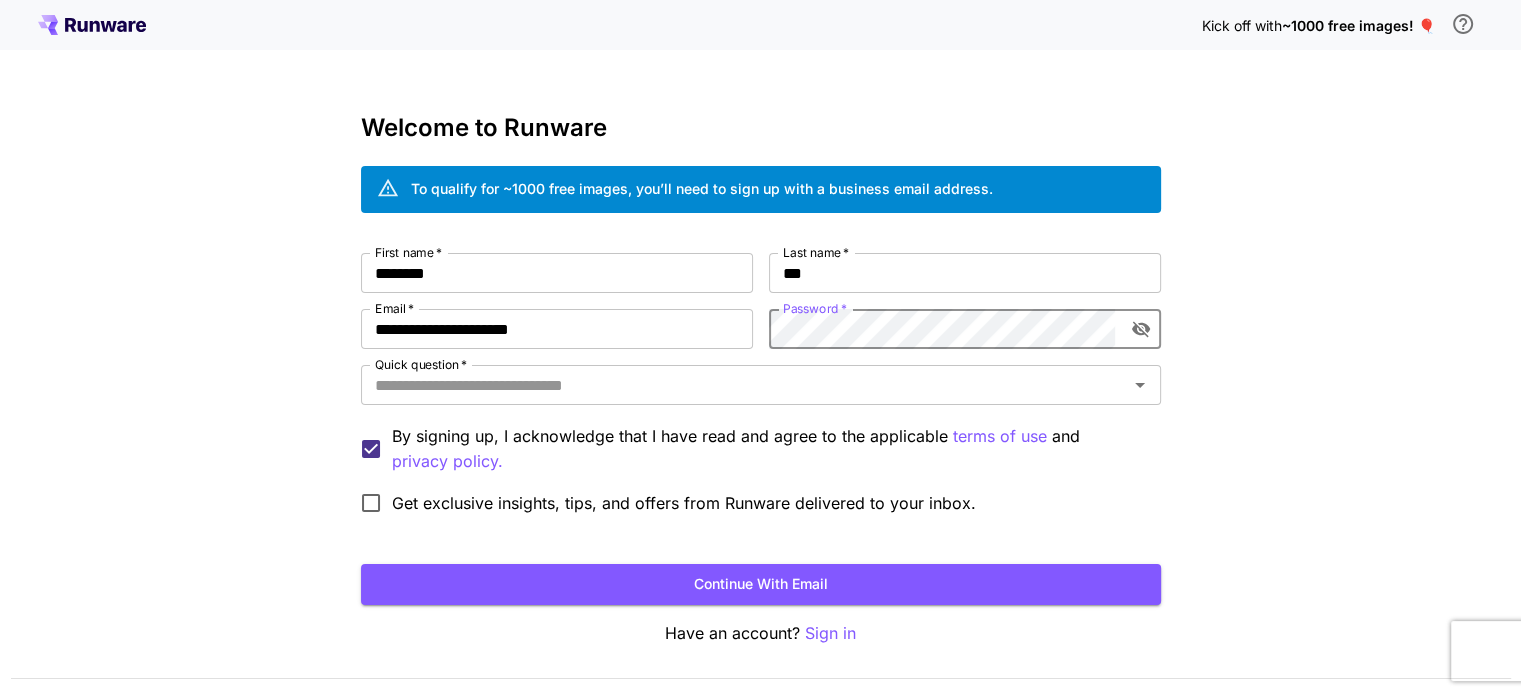 click 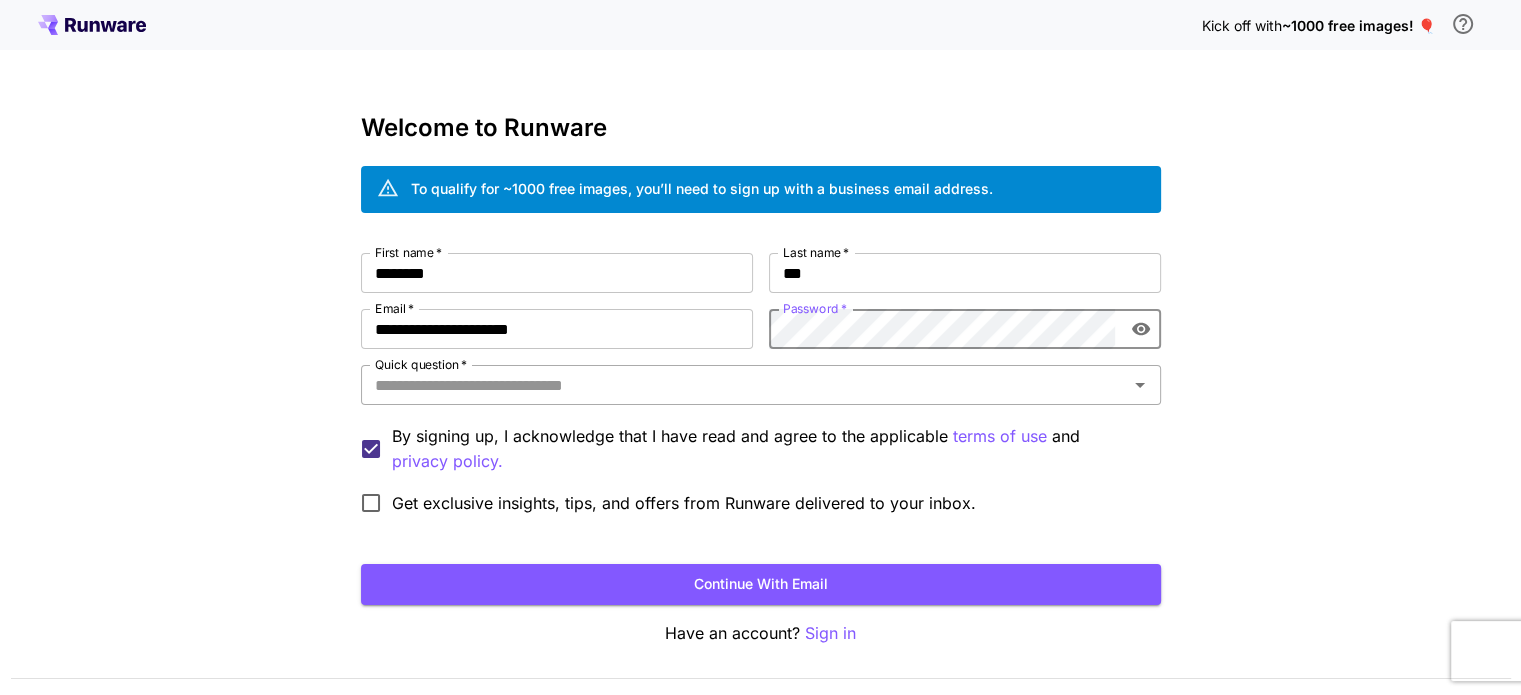 click on "Quick question   *" at bounding box center [744, 385] 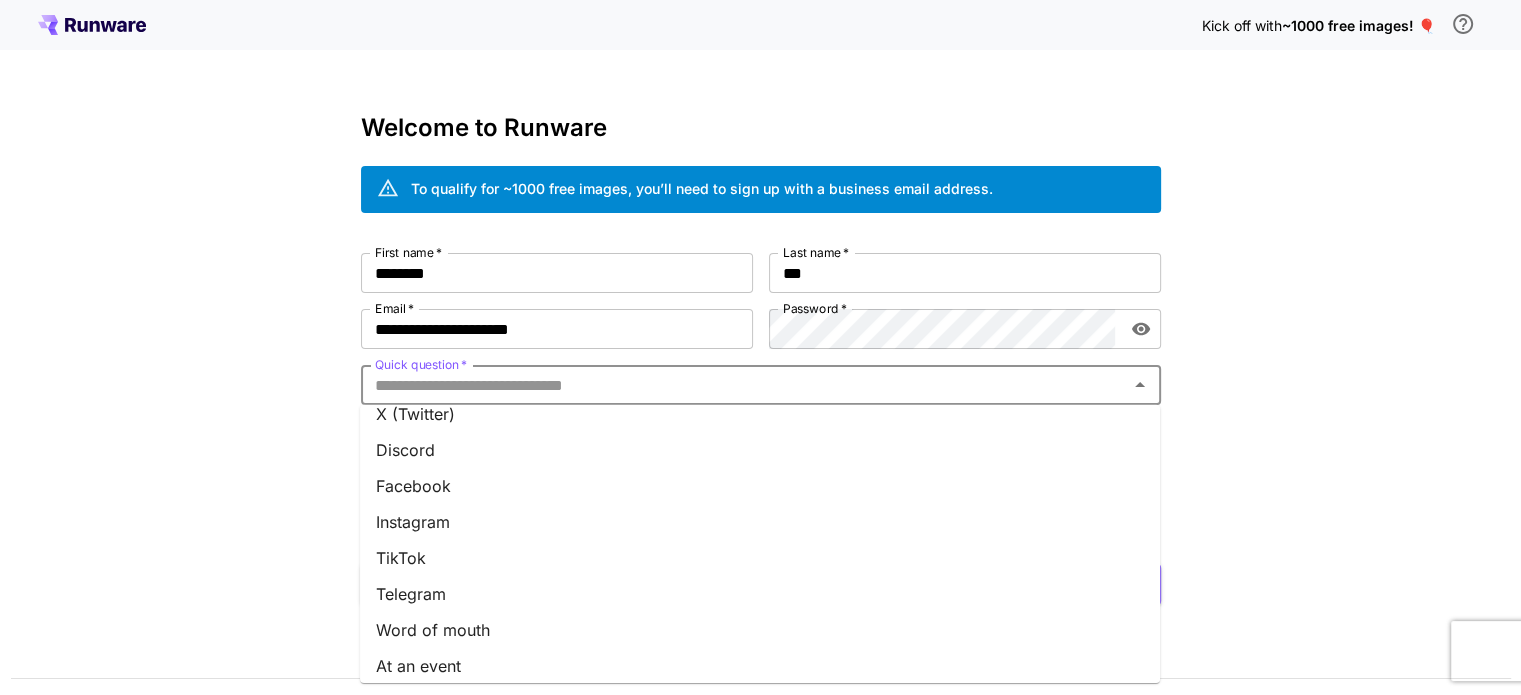 scroll, scrollTop: 200, scrollLeft: 0, axis: vertical 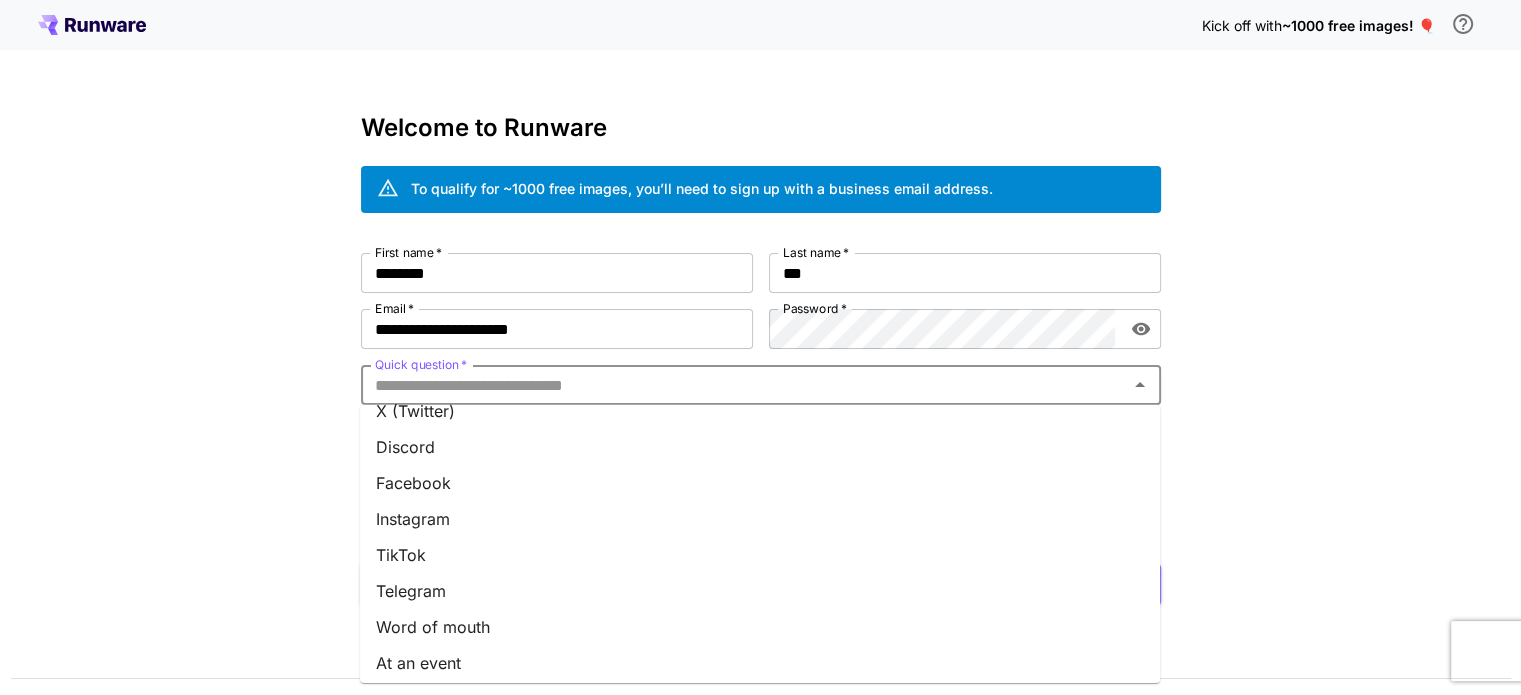click on "Instagram" at bounding box center (760, 519) 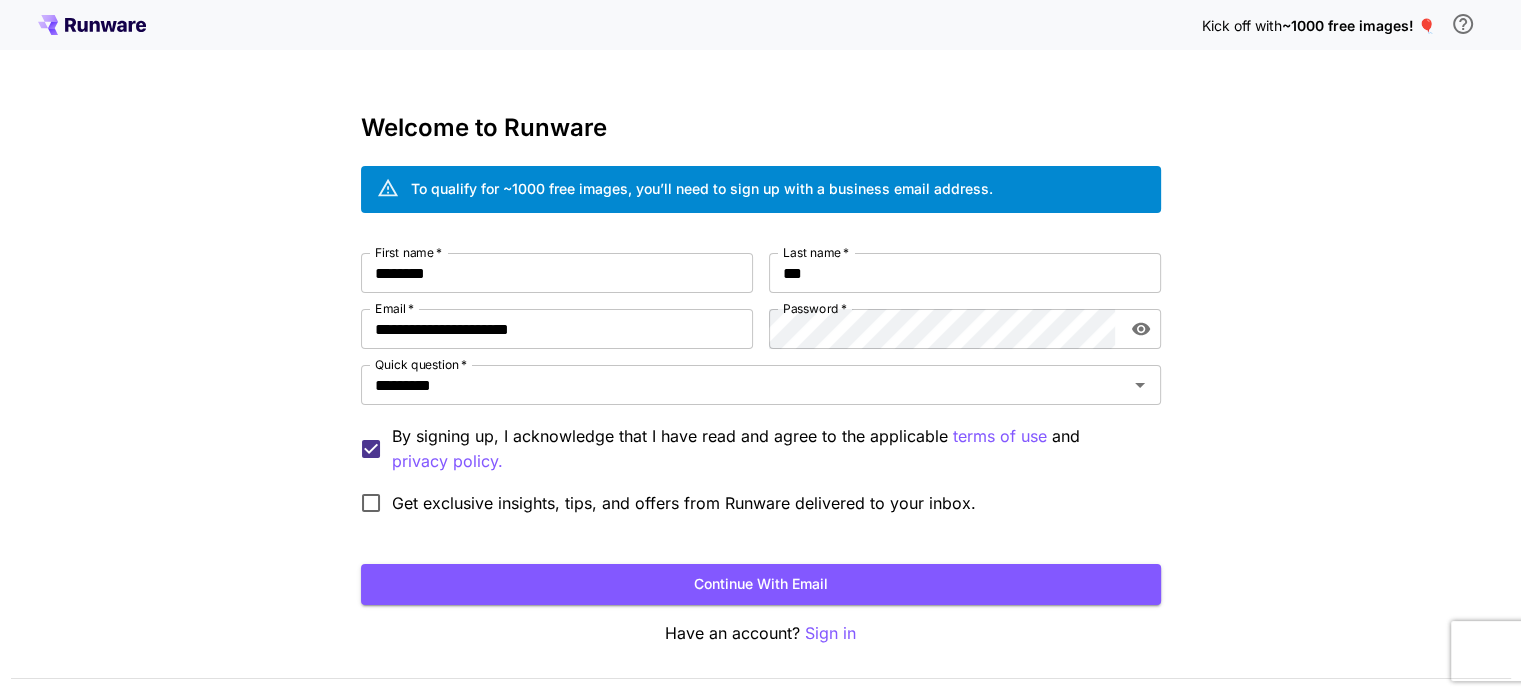 click on "Get exclusive insights, tips, and offers from Runware delivered to your inbox." at bounding box center (684, 503) 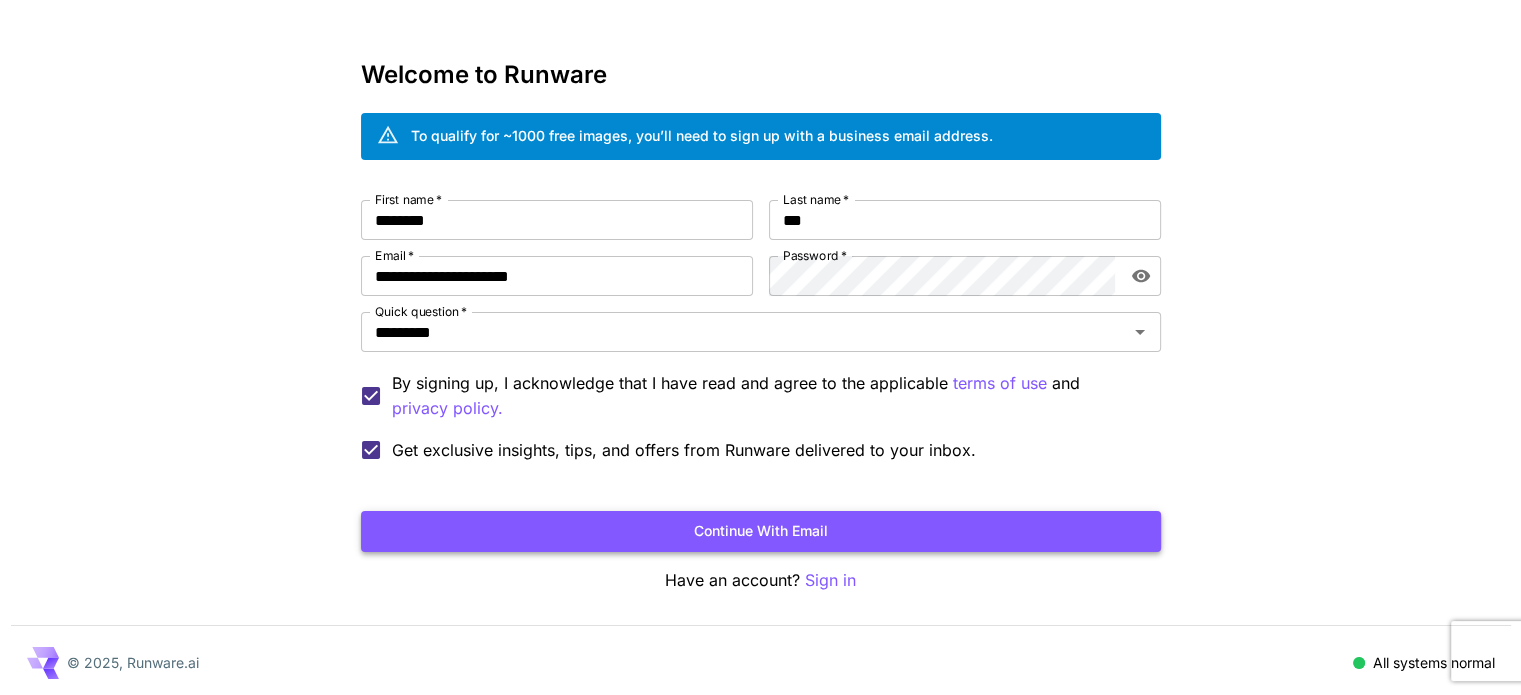 scroll, scrollTop: 56, scrollLeft: 0, axis: vertical 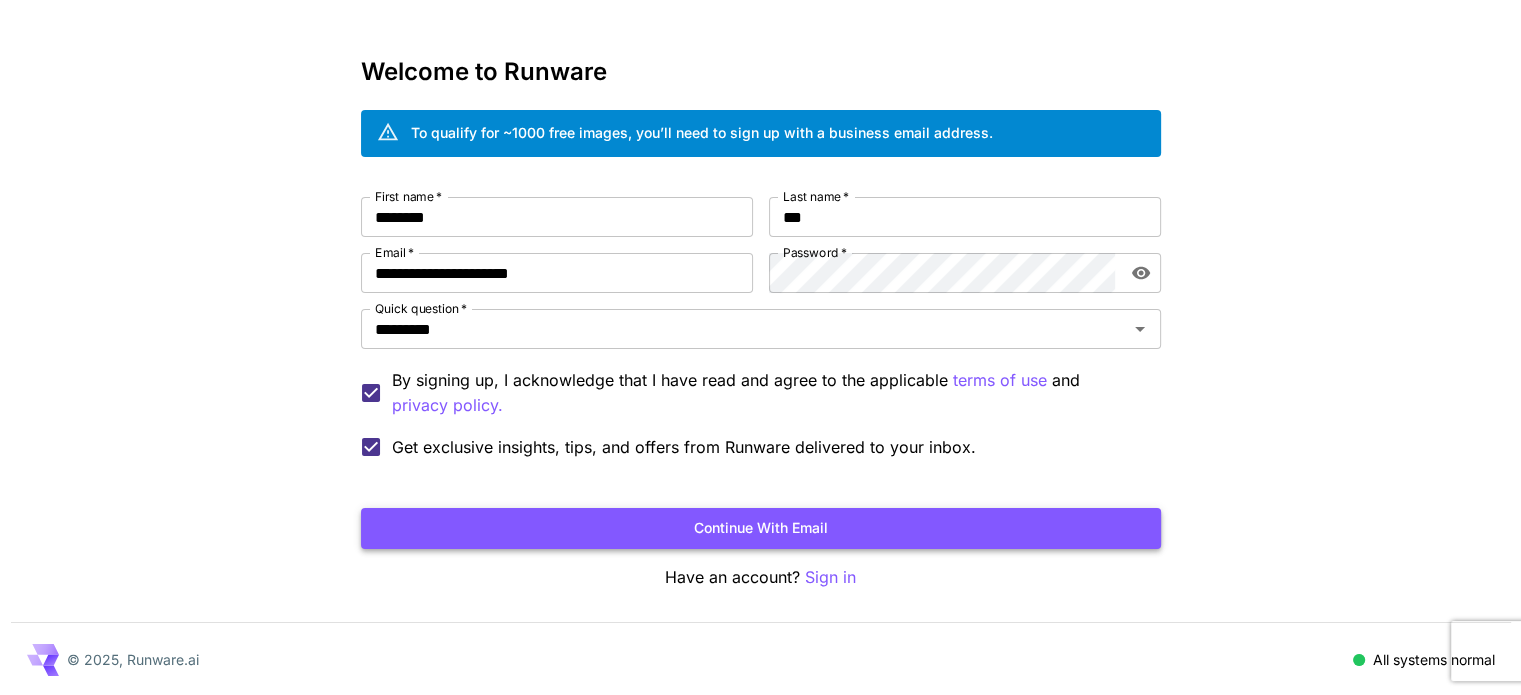 click on "Continue with email" at bounding box center [761, 528] 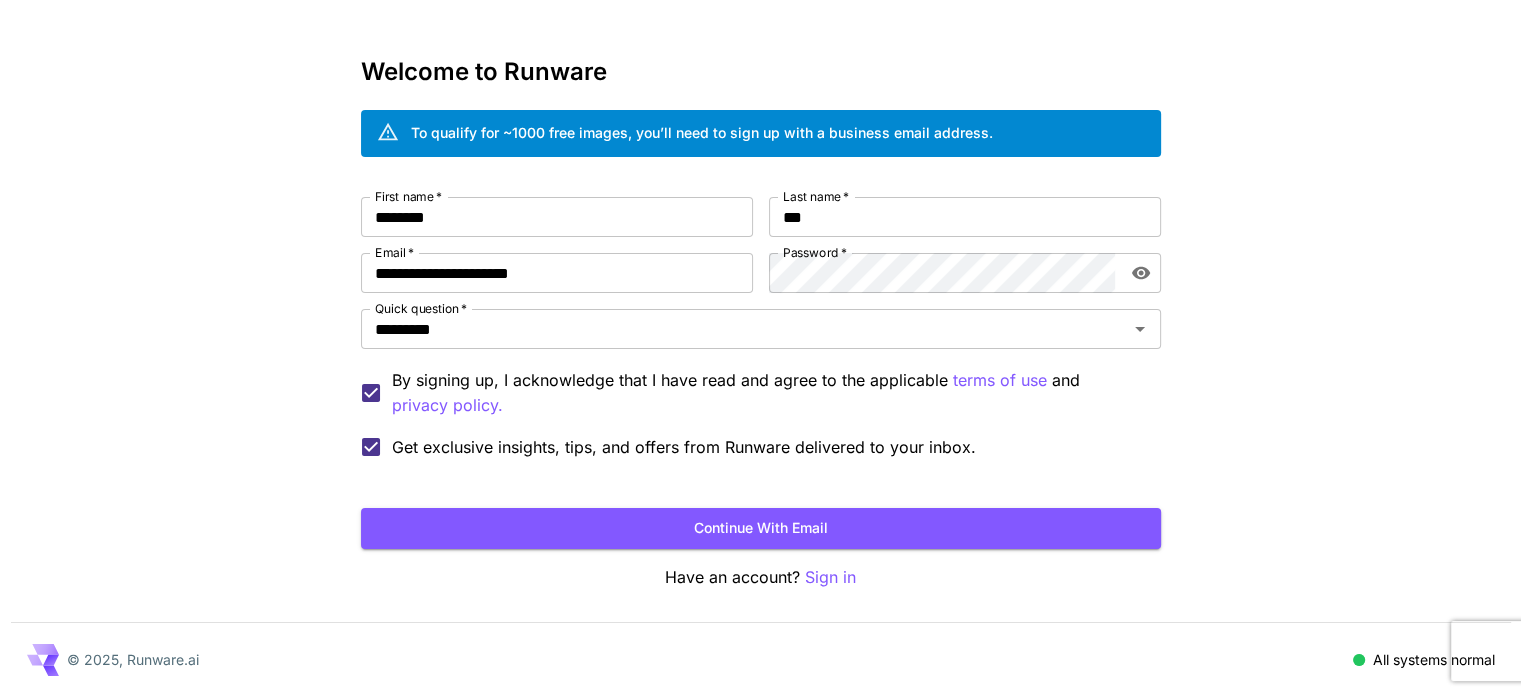scroll, scrollTop: 0, scrollLeft: 0, axis: both 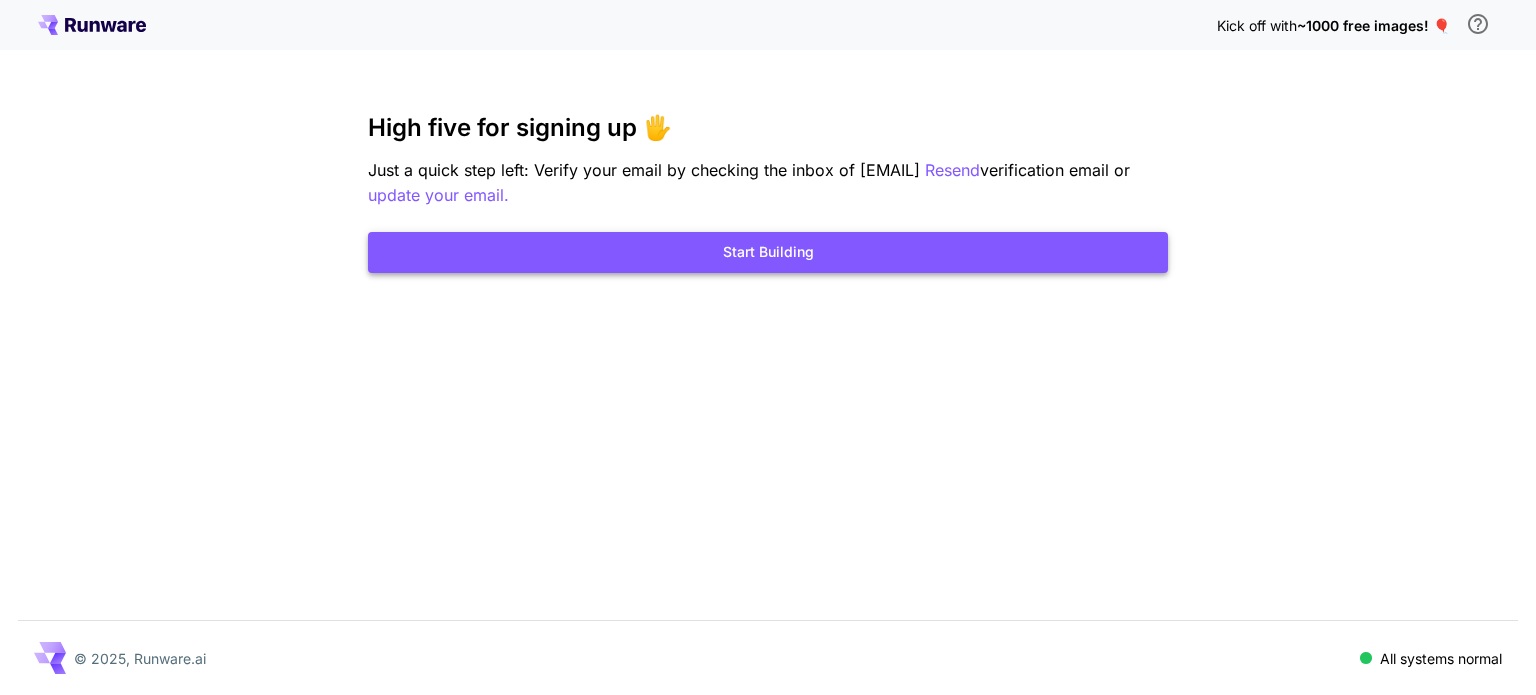 click on "Start Building" at bounding box center (768, 252) 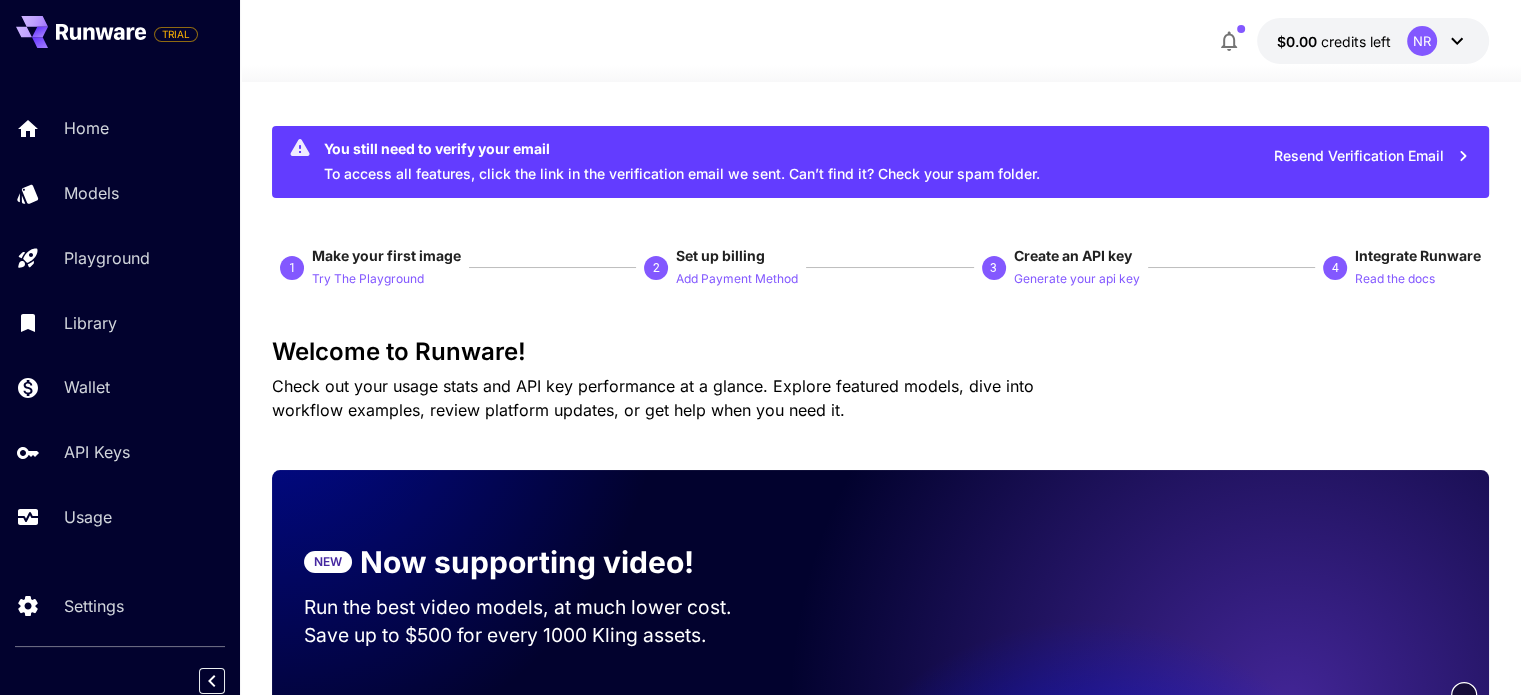 click 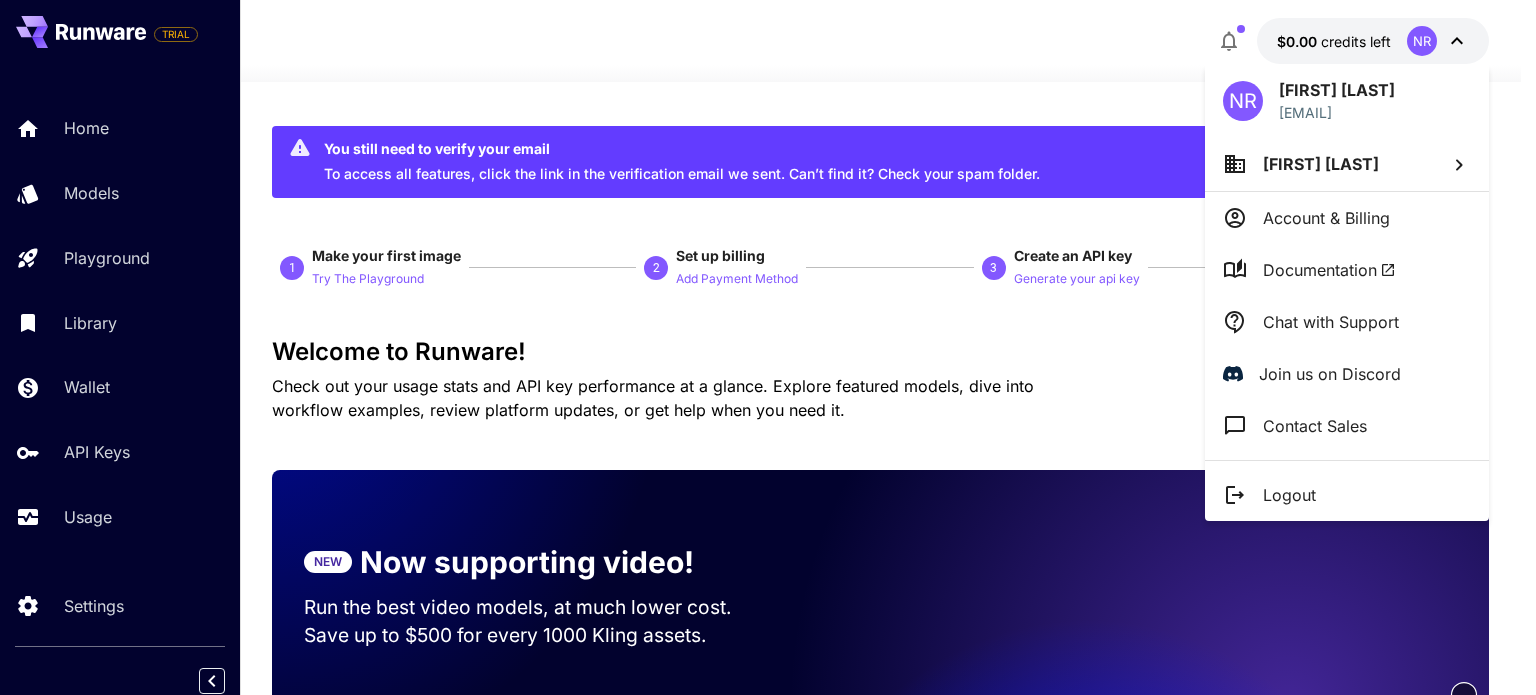 click at bounding box center (768, 347) 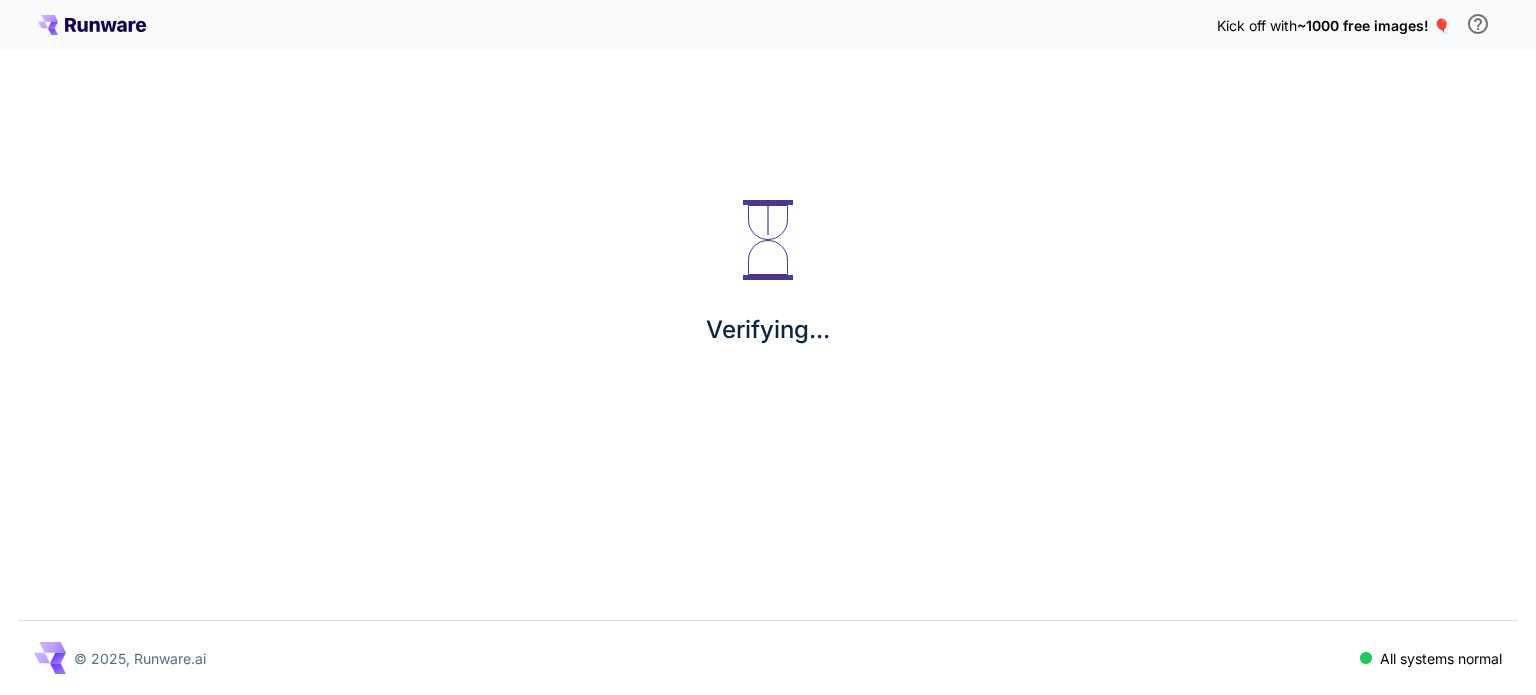 scroll, scrollTop: 0, scrollLeft: 0, axis: both 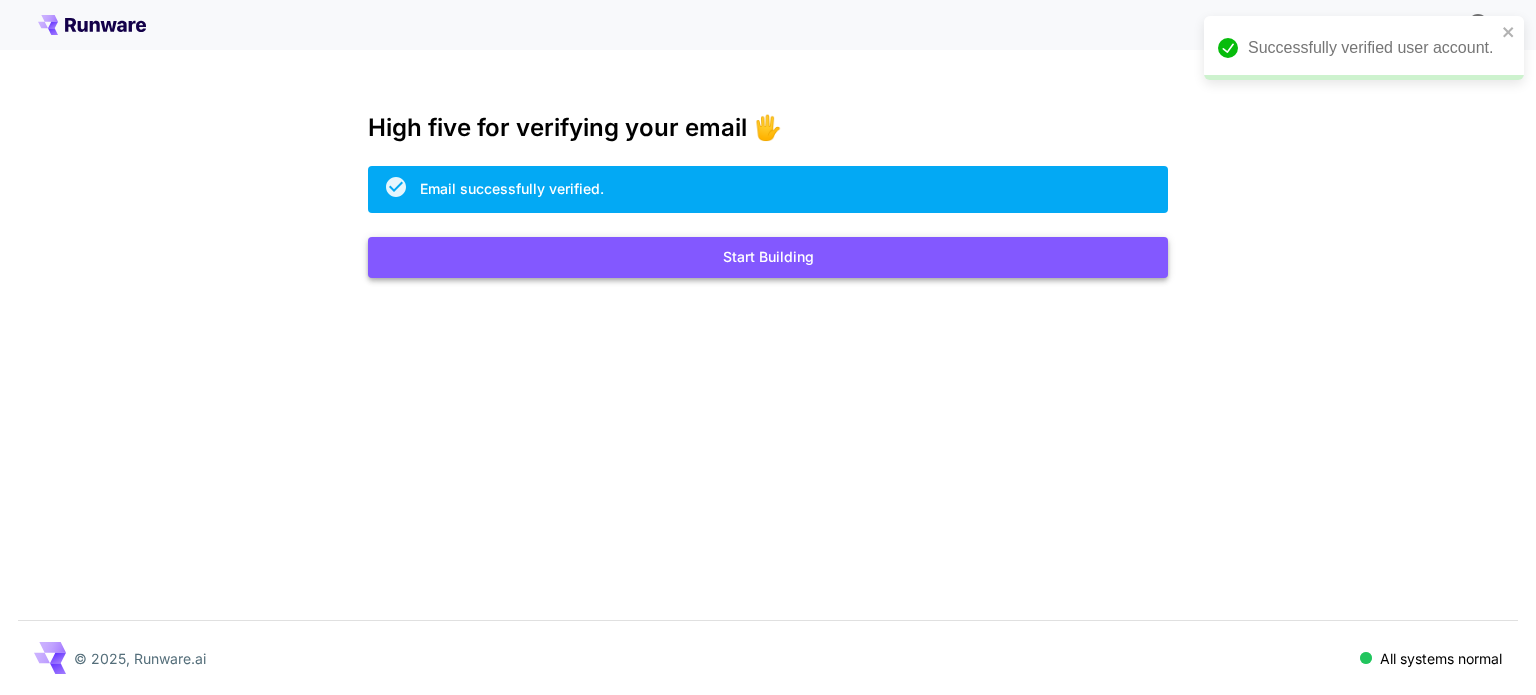 click on "Start Building" at bounding box center [768, 257] 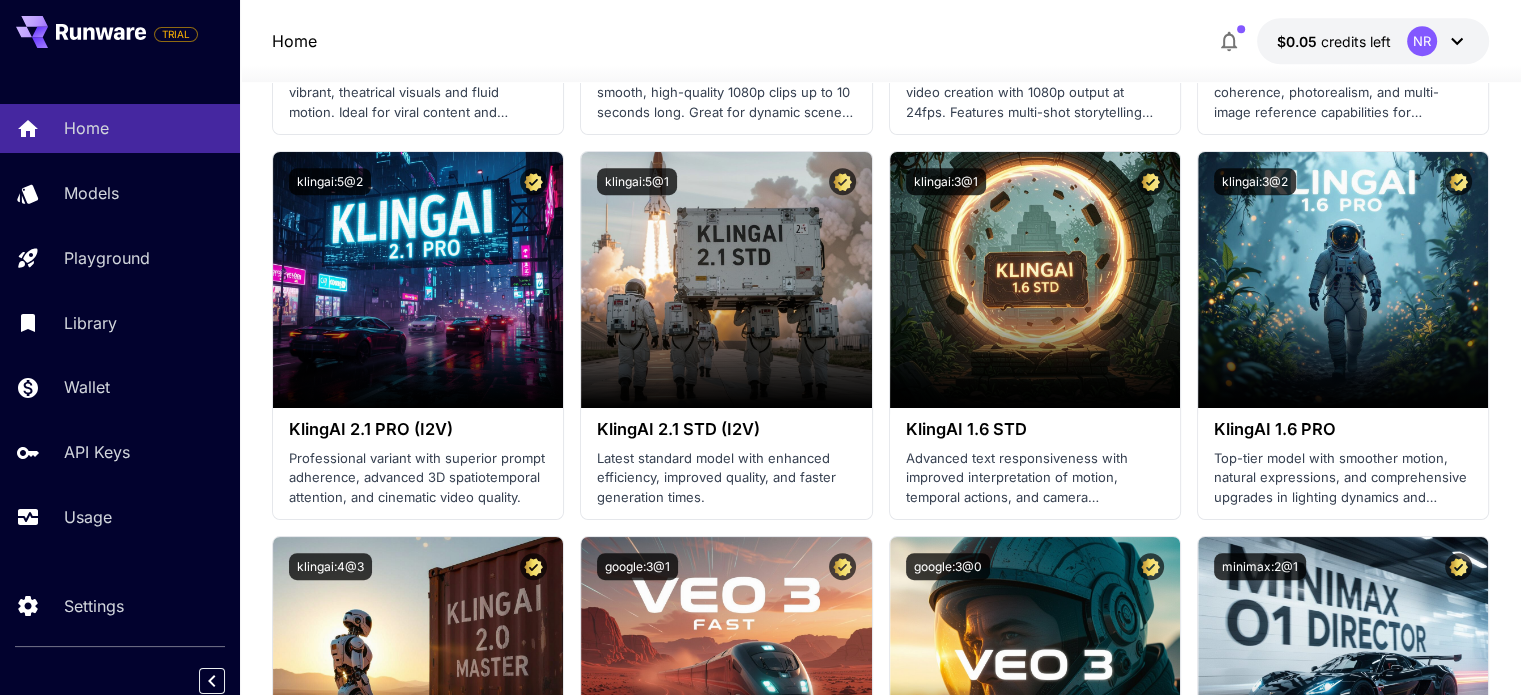 scroll, scrollTop: 1000, scrollLeft: 0, axis: vertical 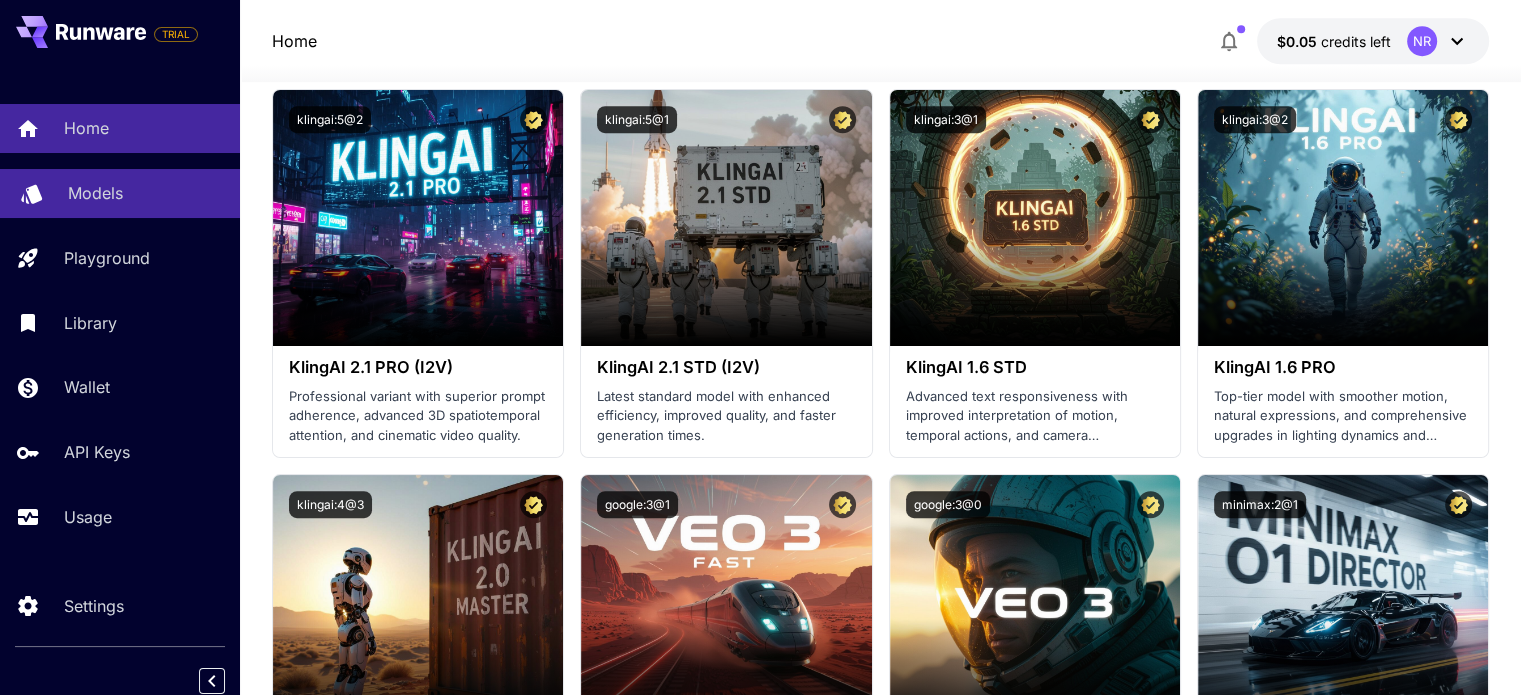 click on "Models" at bounding box center (146, 193) 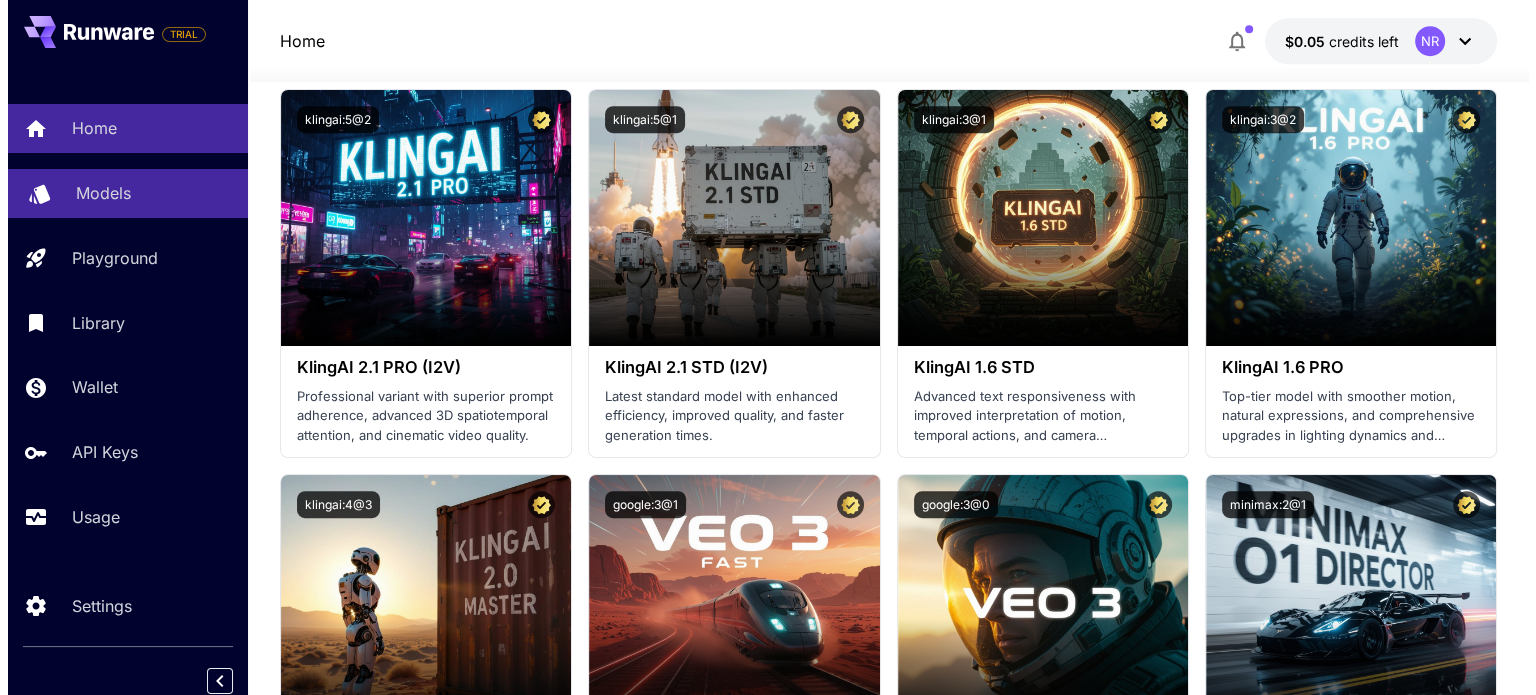 scroll, scrollTop: 0, scrollLeft: 0, axis: both 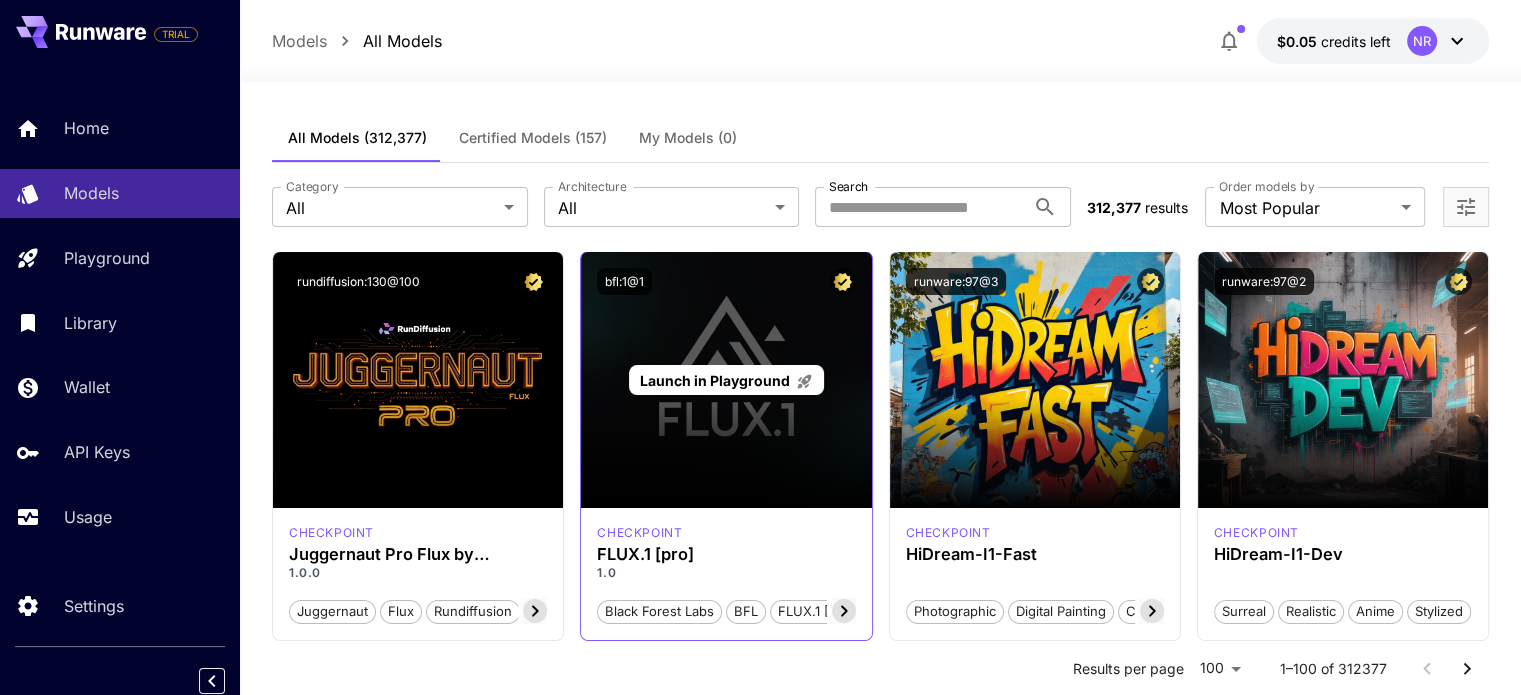 click on "Launch in Playground" at bounding box center [726, 380] 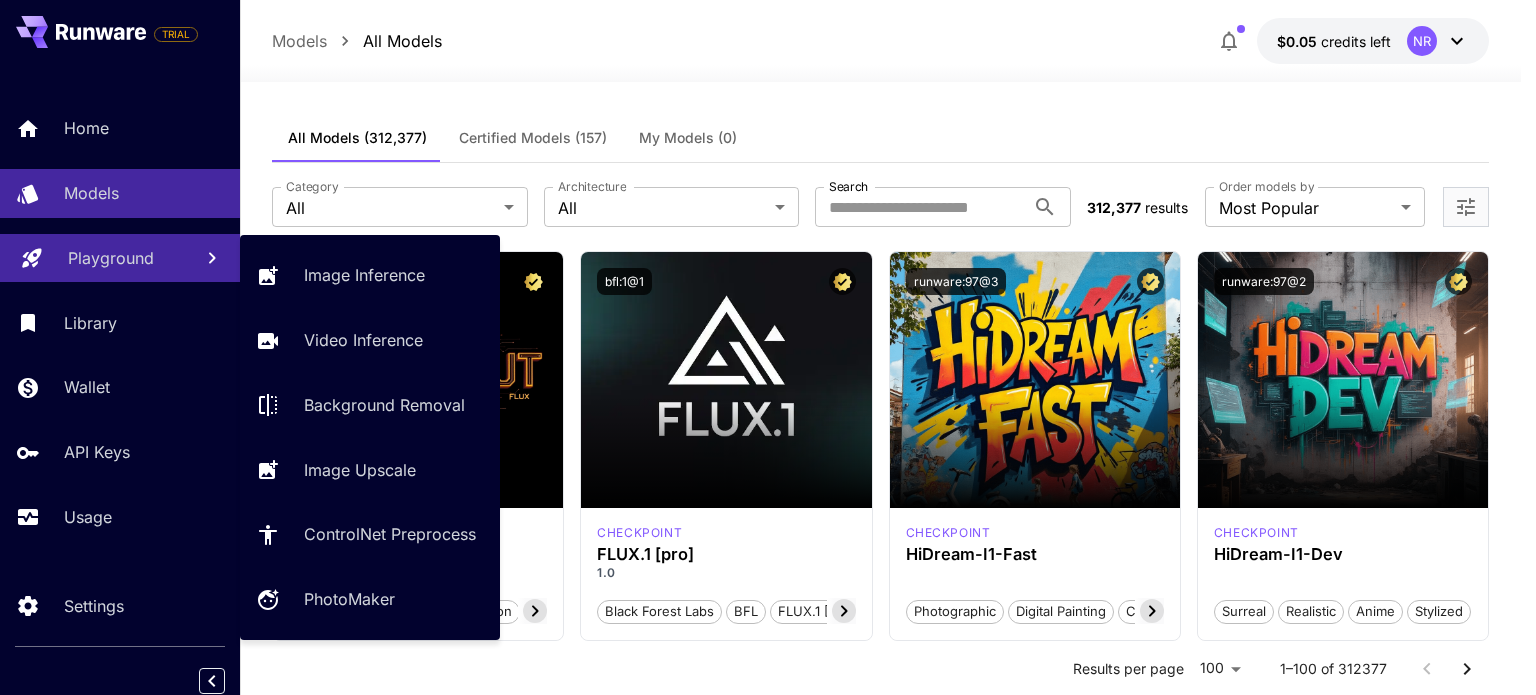 click on "Playground" at bounding box center [111, 258] 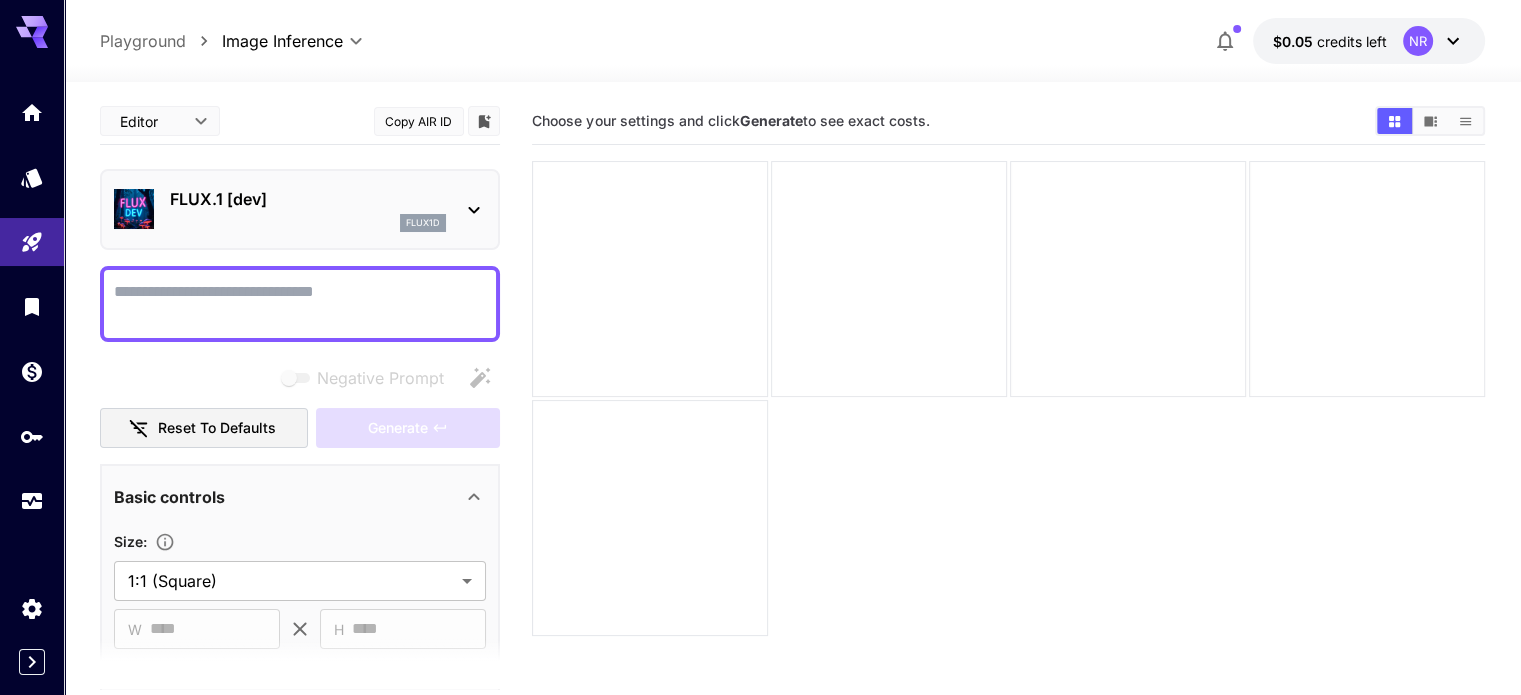click on "**********" at bounding box center (792, 41) 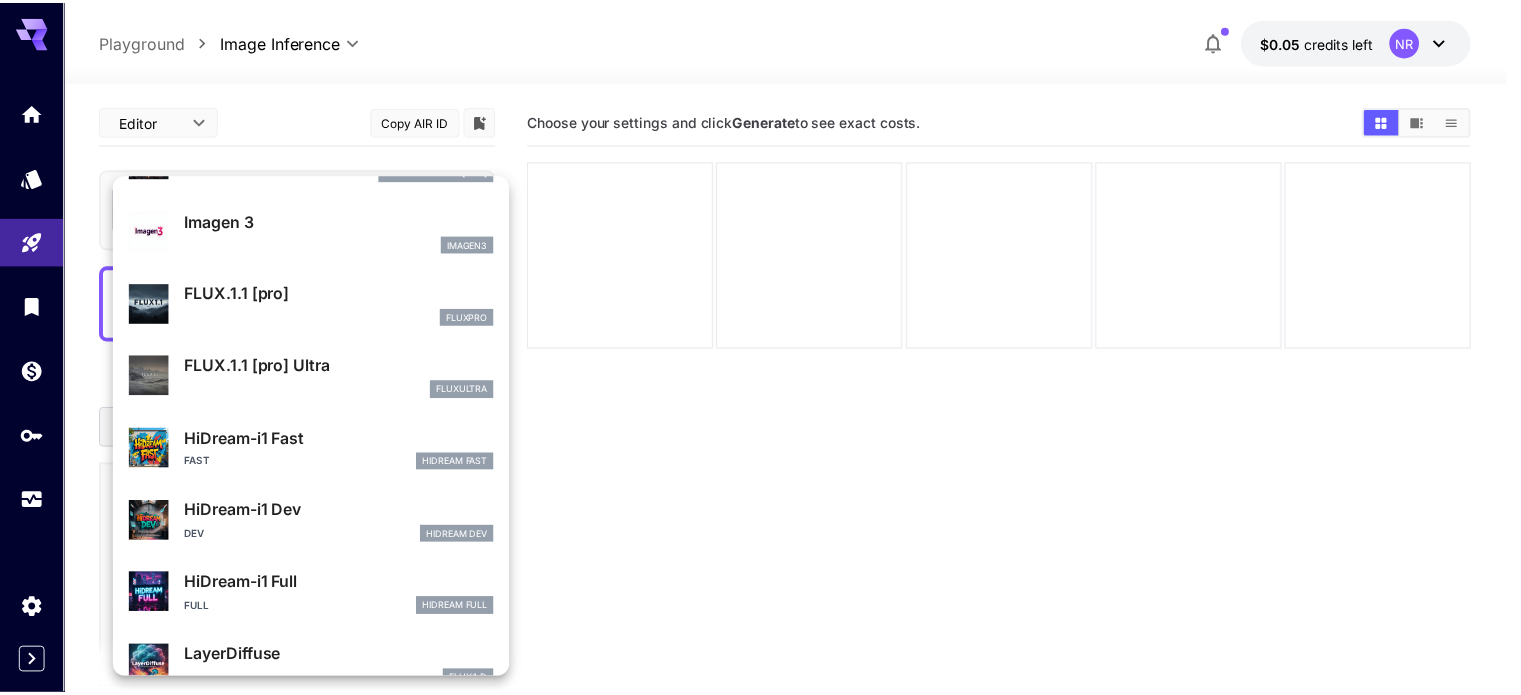 scroll, scrollTop: 1003, scrollLeft: 0, axis: vertical 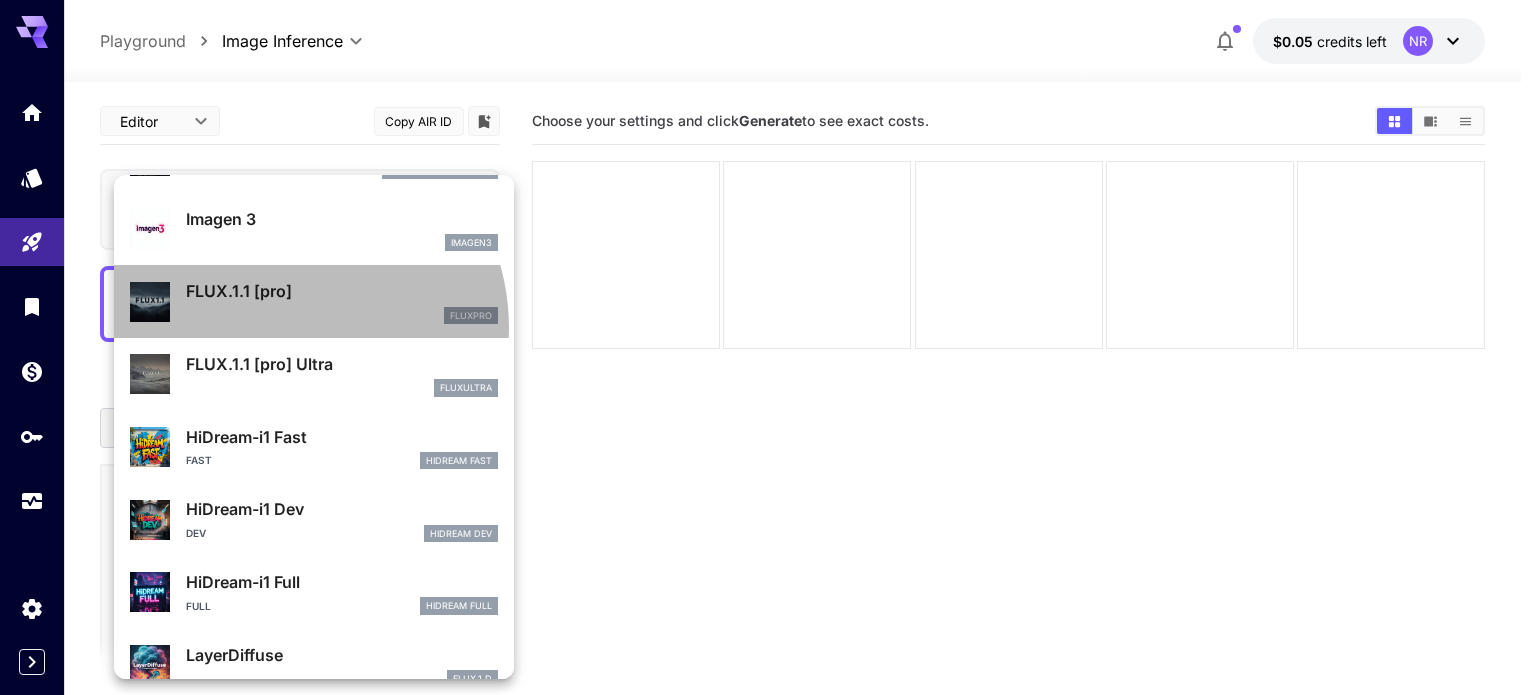 click on "FLUX.1.1 [pro] fluxpro" at bounding box center [314, 301] 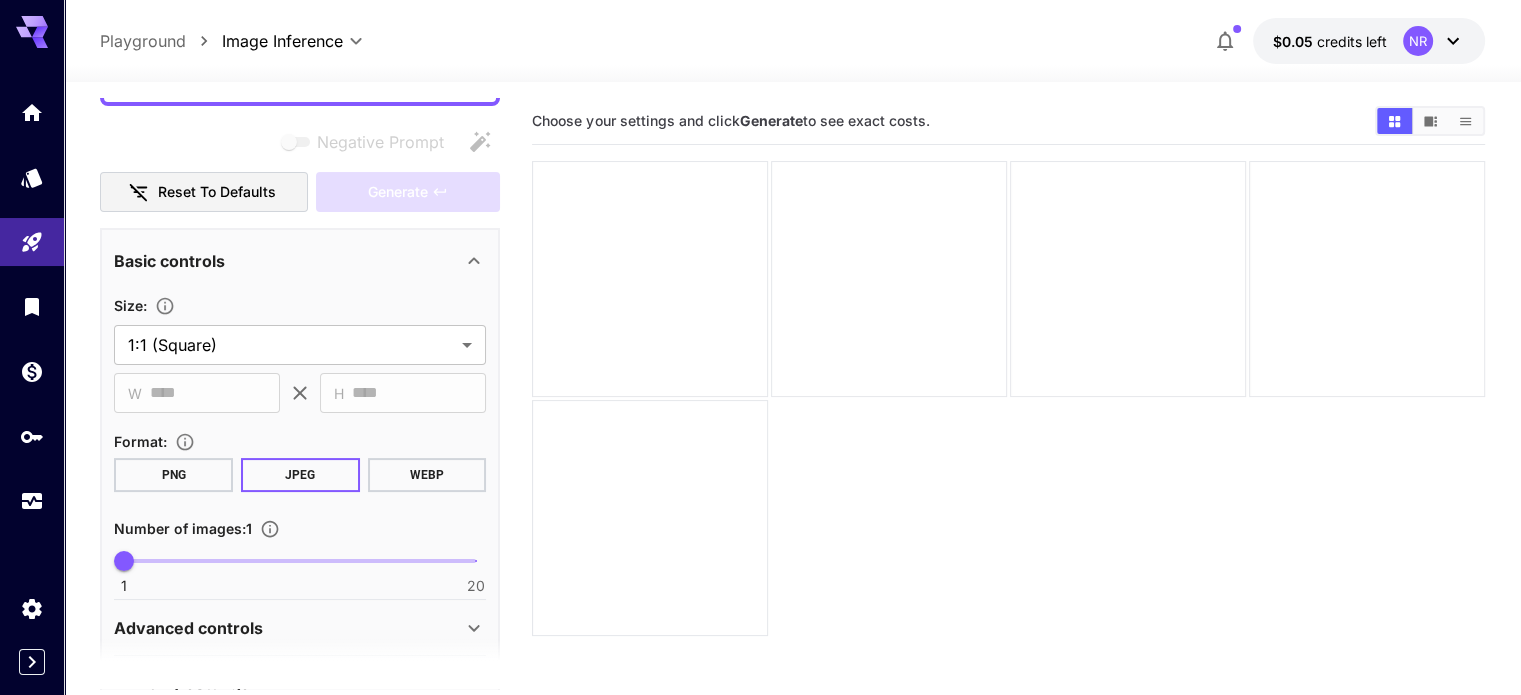 scroll, scrollTop: 300, scrollLeft: 0, axis: vertical 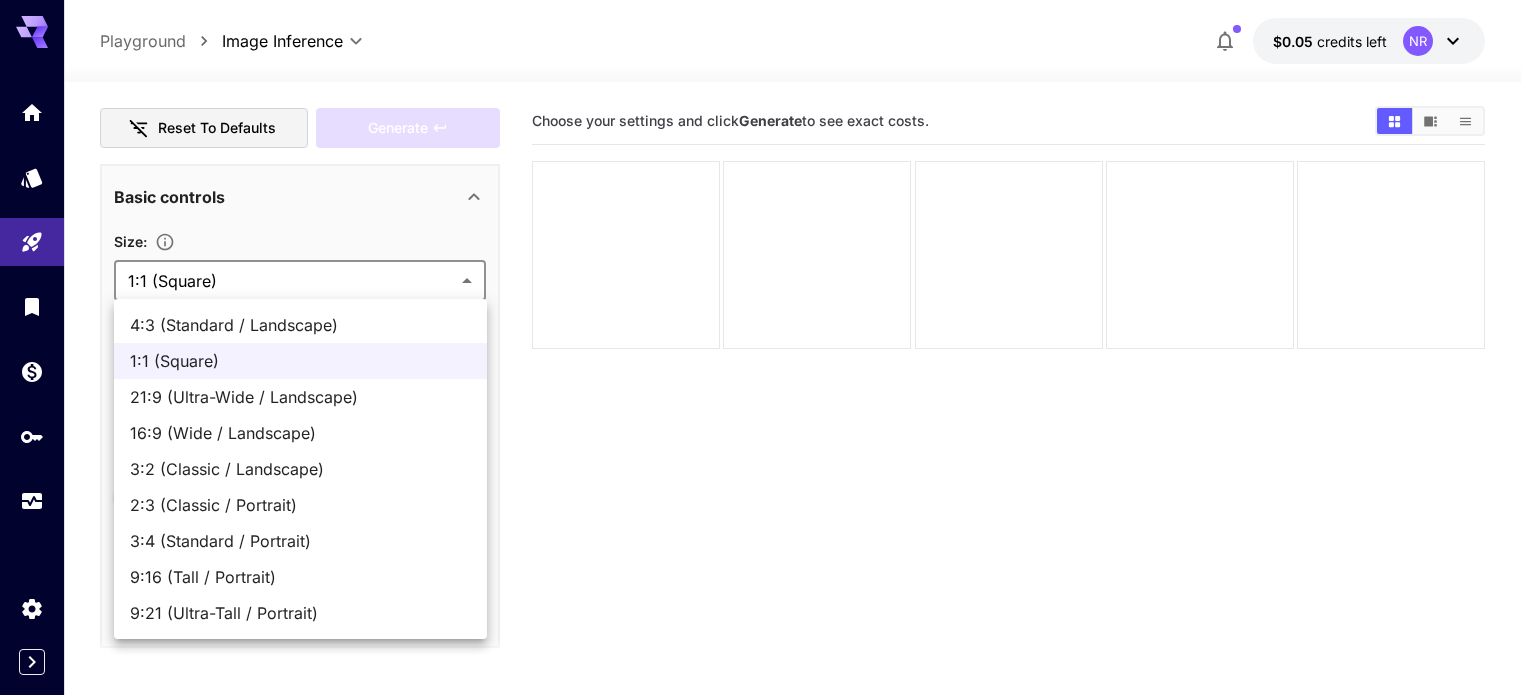 click on "**********" at bounding box center (768, 426) 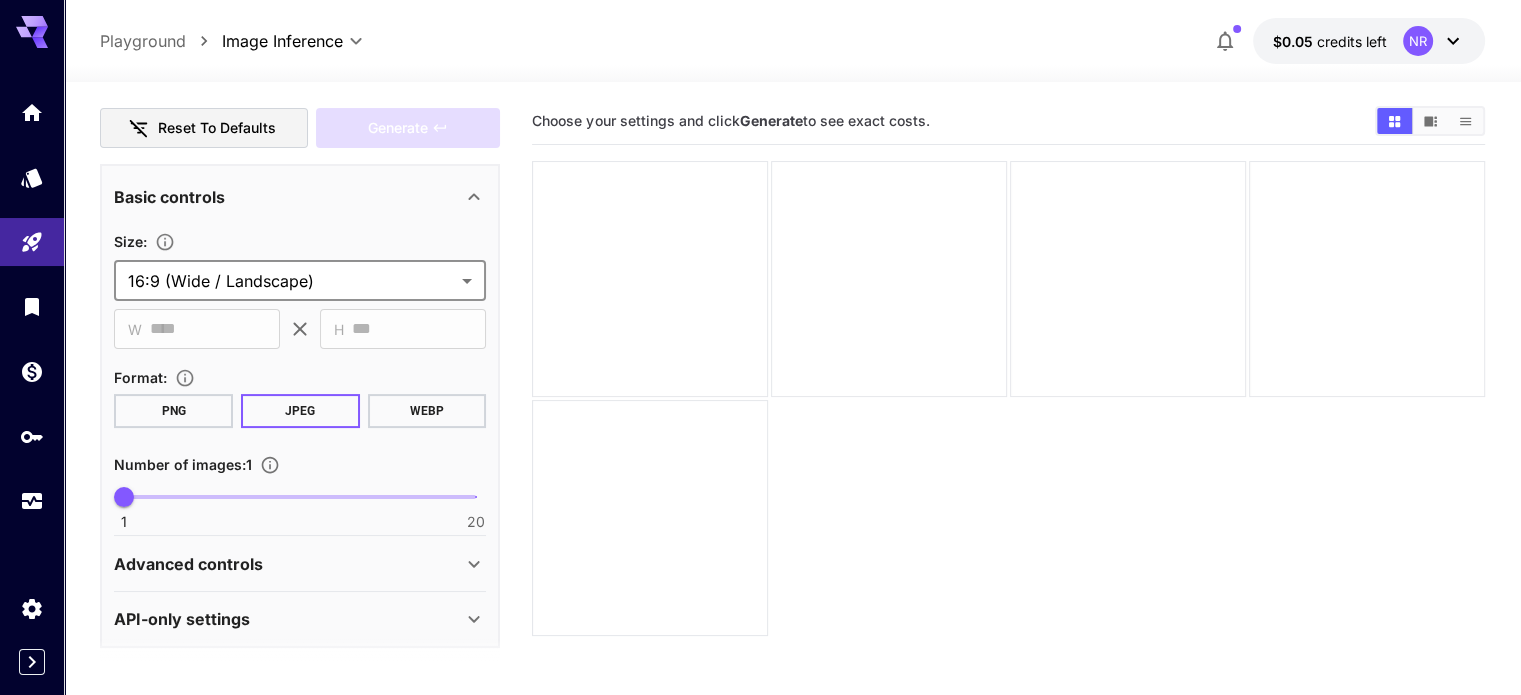 scroll, scrollTop: 305, scrollLeft: 0, axis: vertical 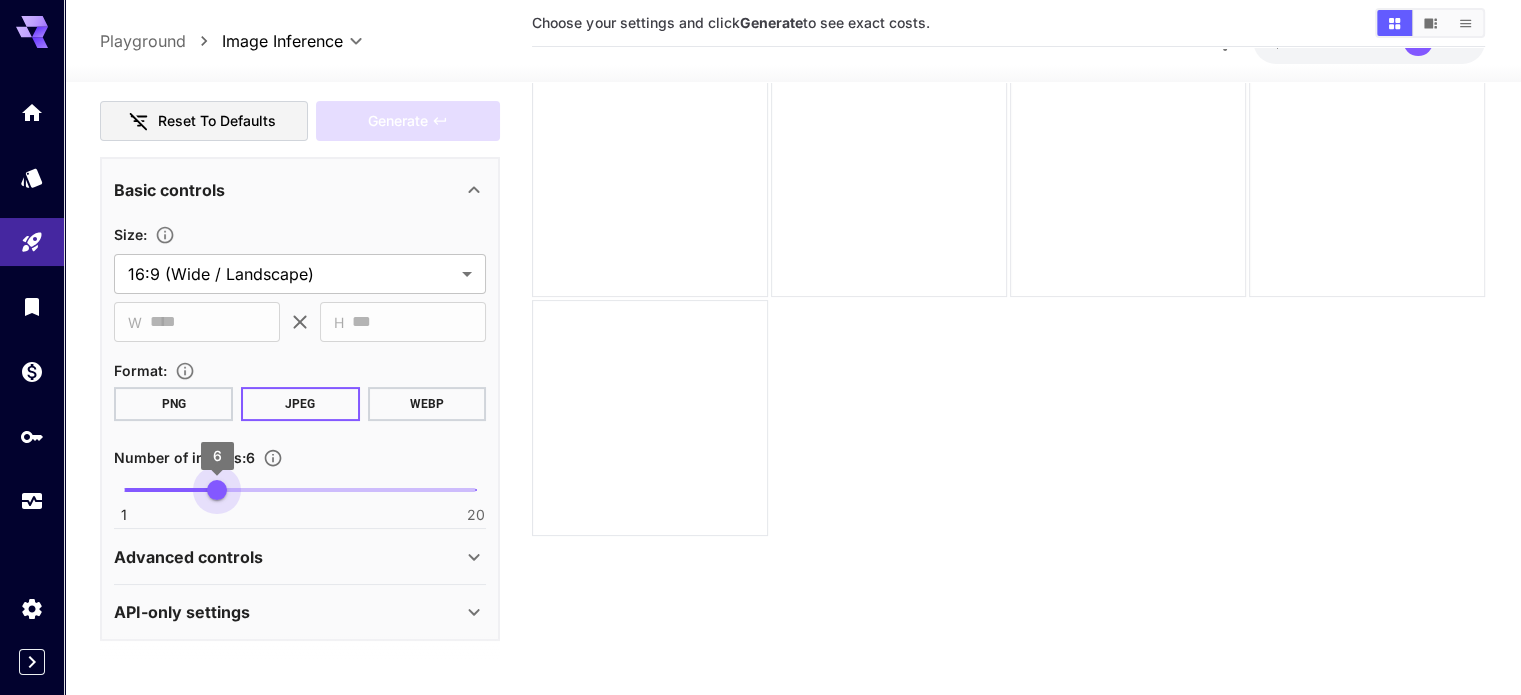 type on "*" 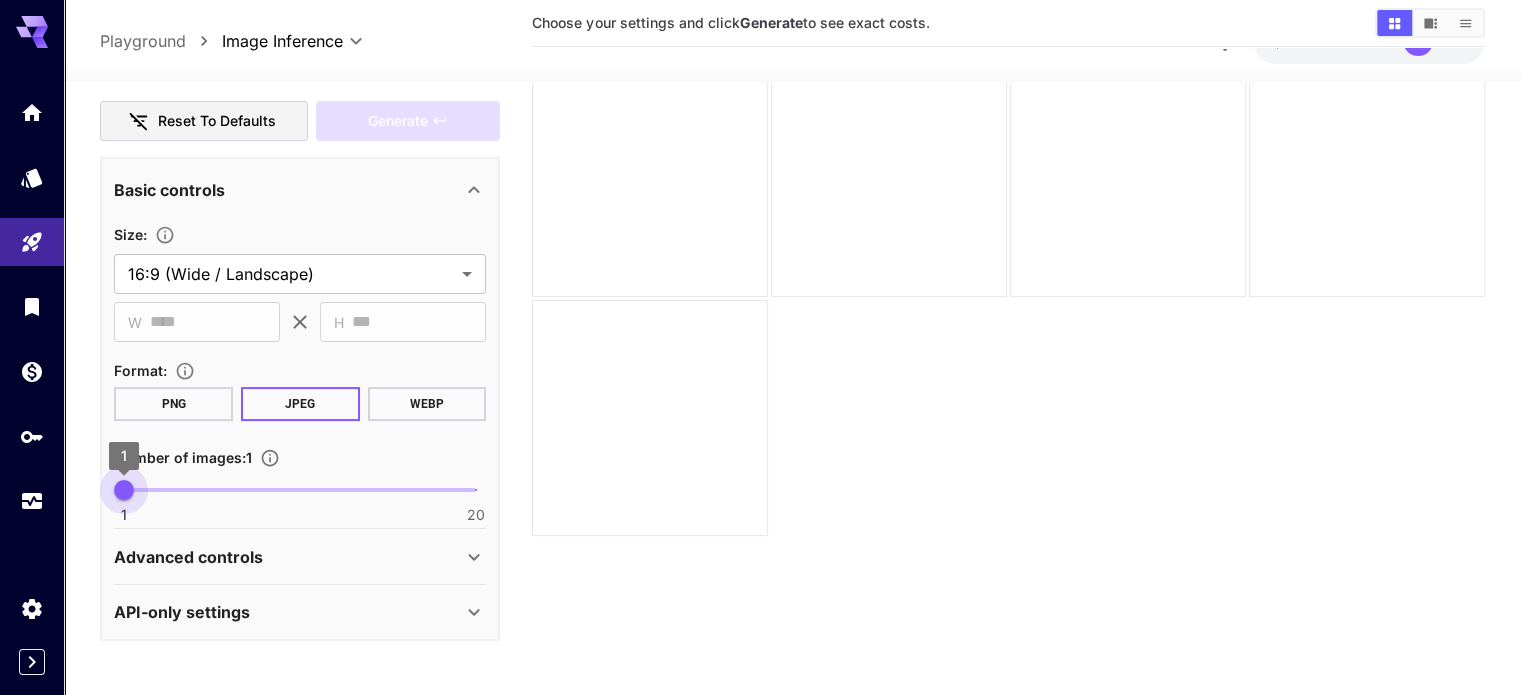 drag, startPoint x: 127, startPoint y: 484, endPoint x: 0, endPoint y: 477, distance: 127.192764 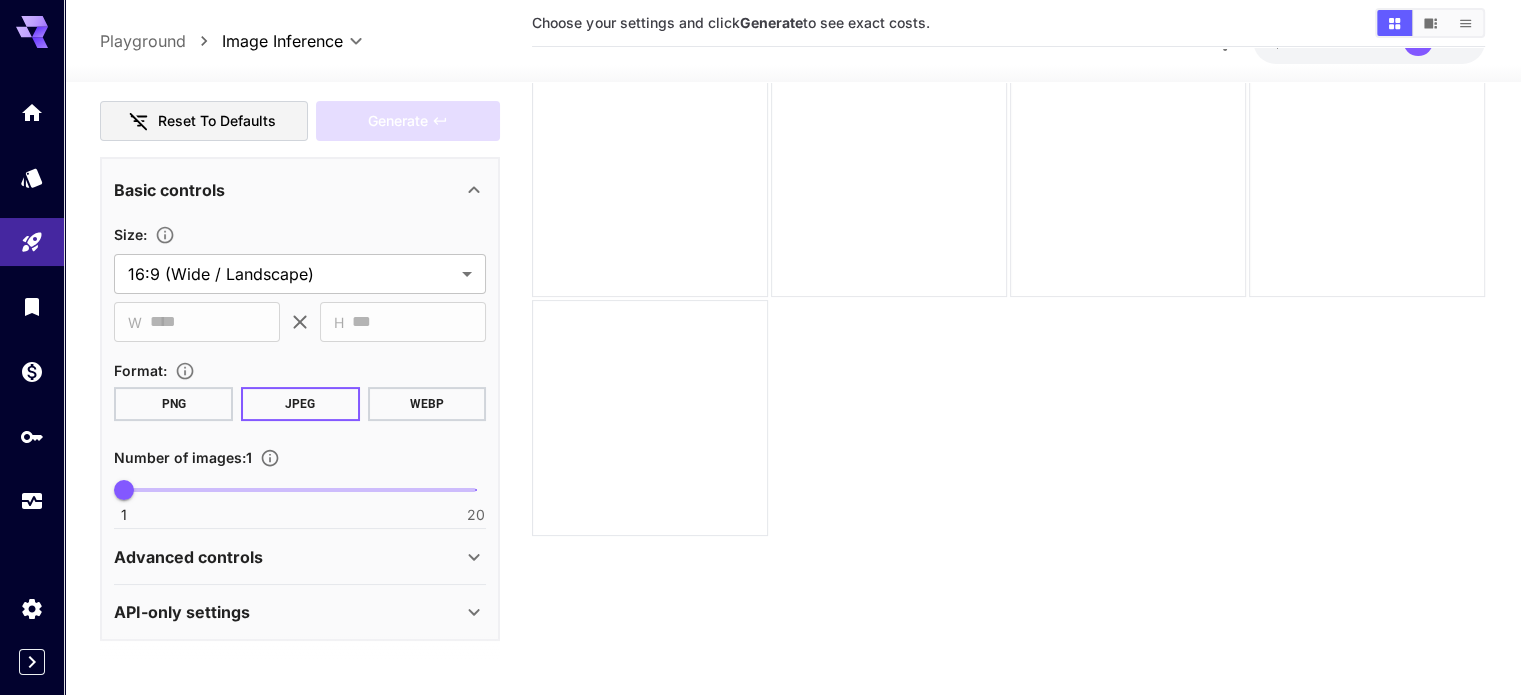 click on "WEBP" at bounding box center [427, 404] 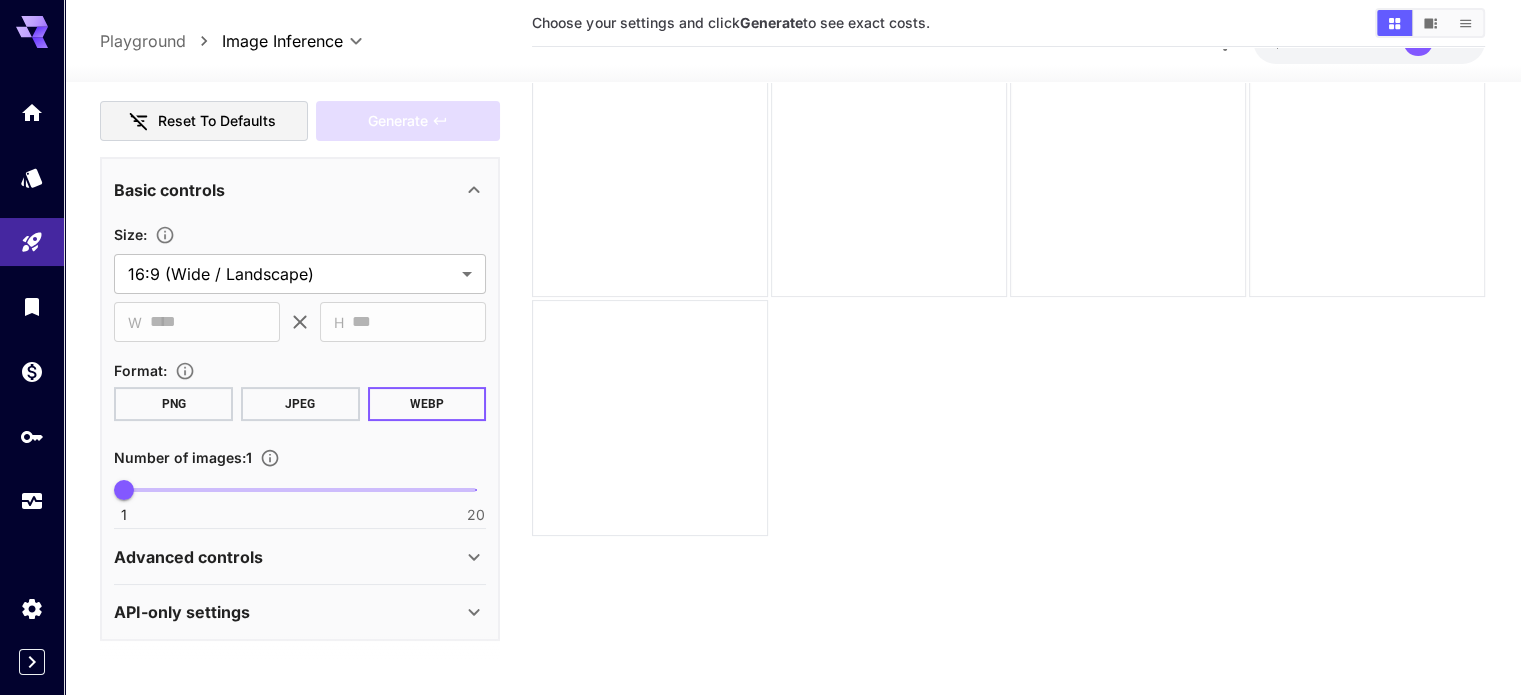 click on "JPEG" at bounding box center [300, 404] 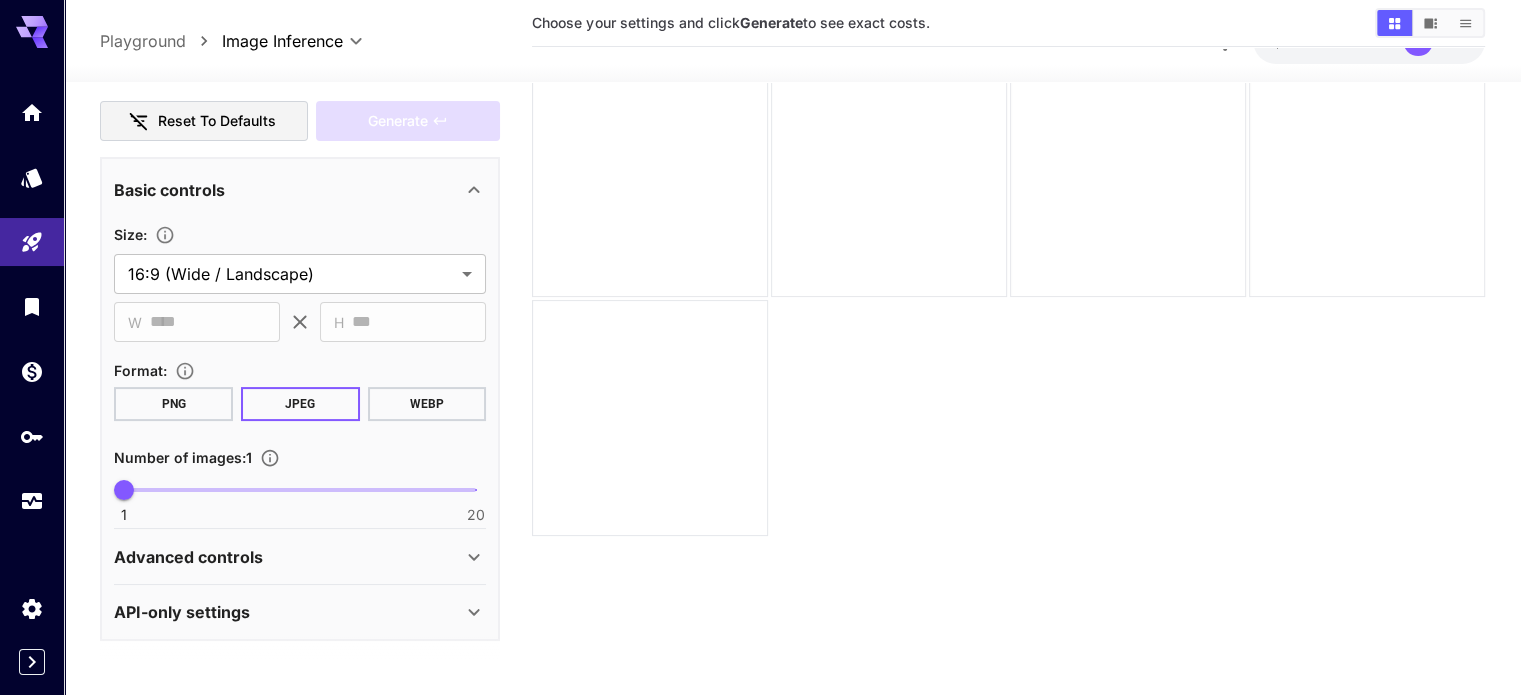 click on "Advanced controls" at bounding box center (300, 557) 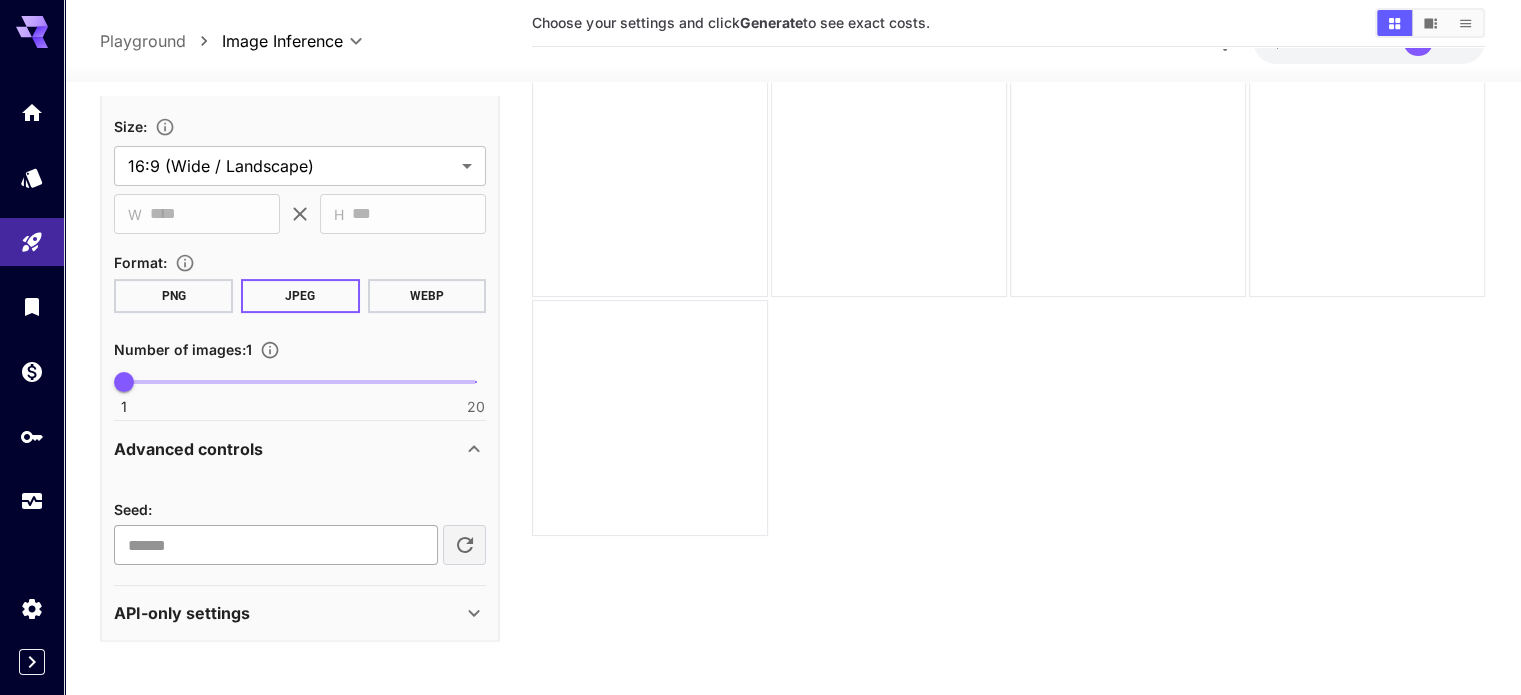 scroll, scrollTop: 414, scrollLeft: 0, axis: vertical 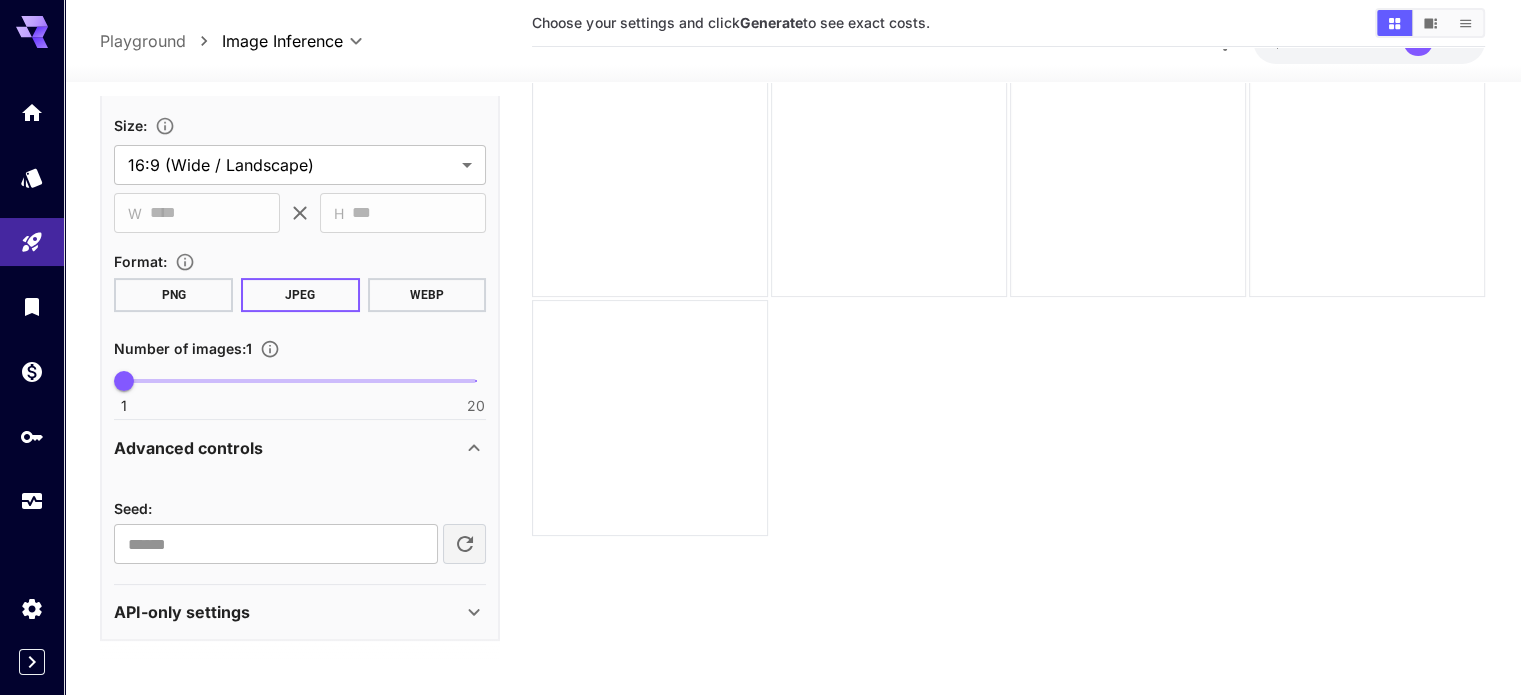 click on "Advanced controls" at bounding box center (288, 448) 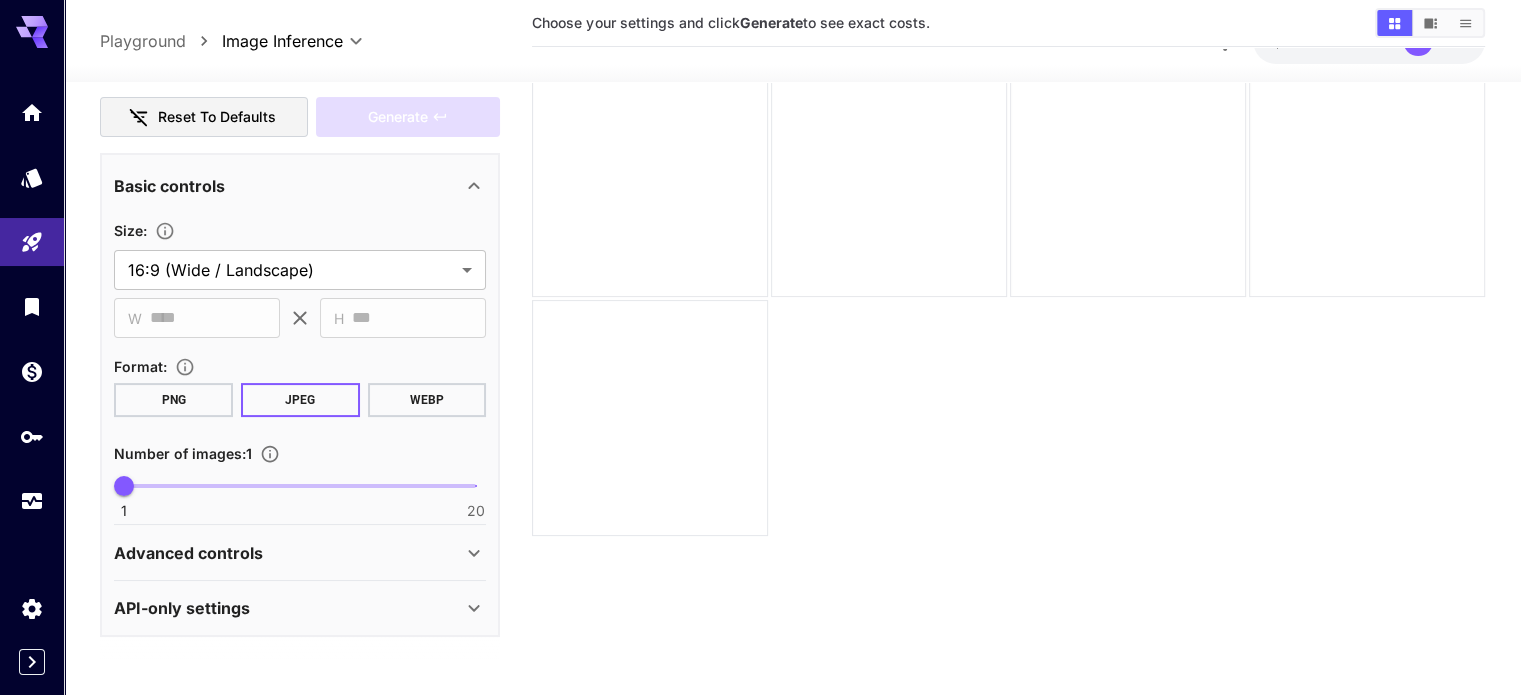 scroll, scrollTop: 305, scrollLeft: 0, axis: vertical 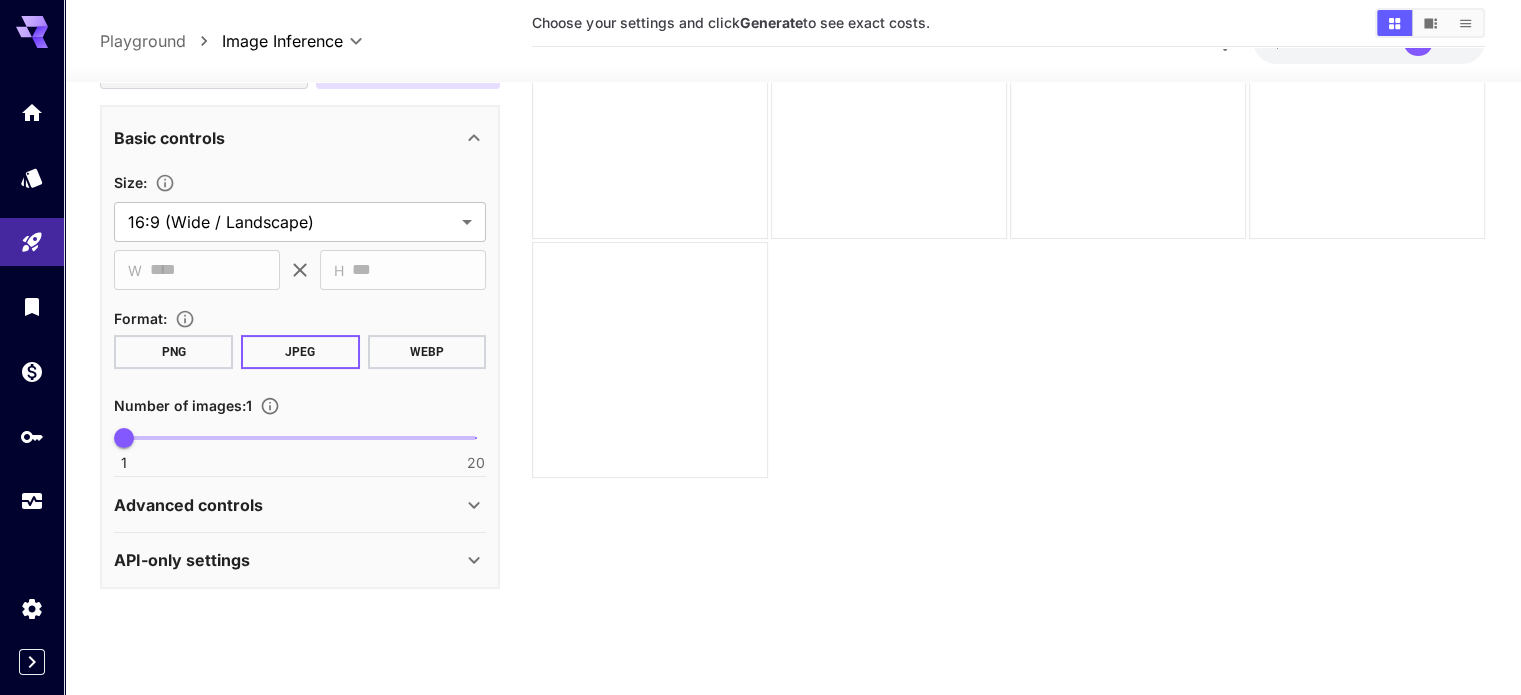 click on "API-only settings" at bounding box center (288, 560) 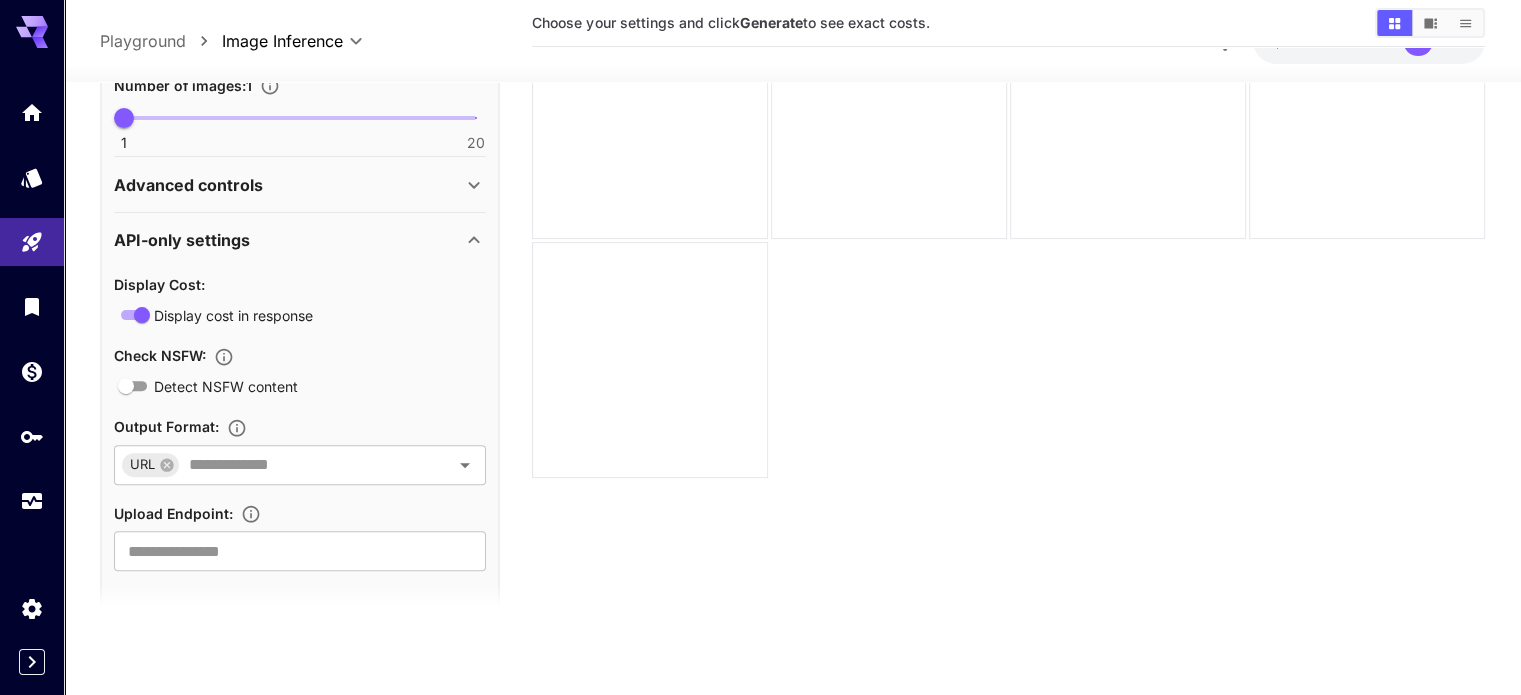 scroll, scrollTop: 645, scrollLeft: 0, axis: vertical 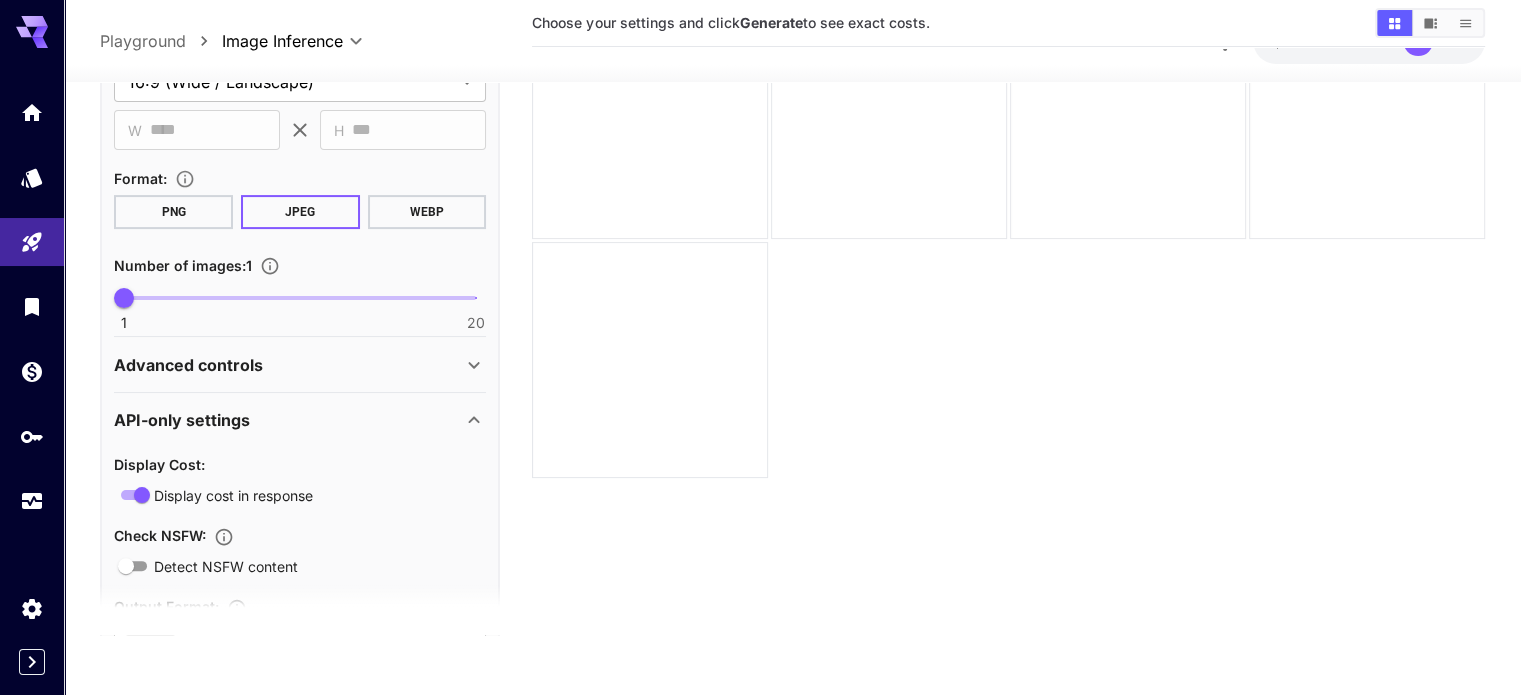click on "API-only settings" at bounding box center [300, 420] 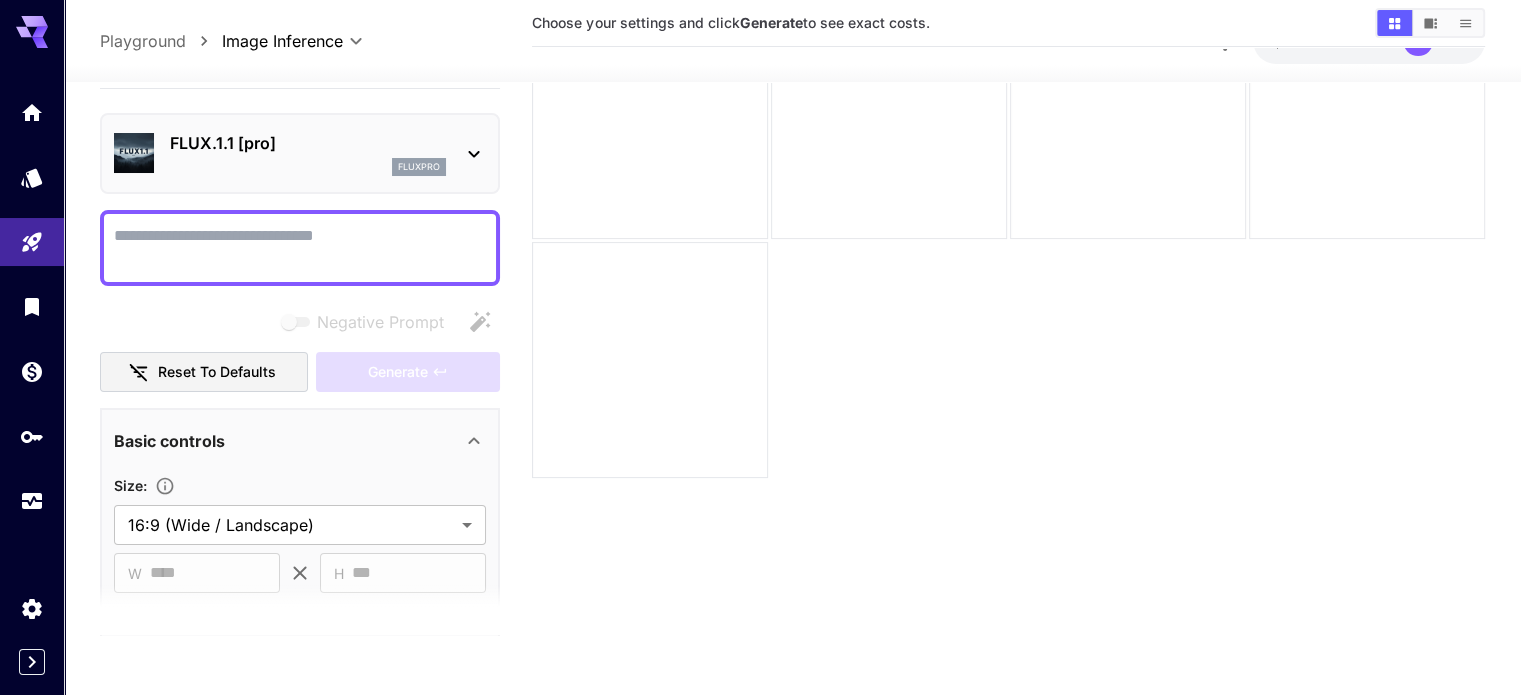 scroll, scrollTop: 0, scrollLeft: 0, axis: both 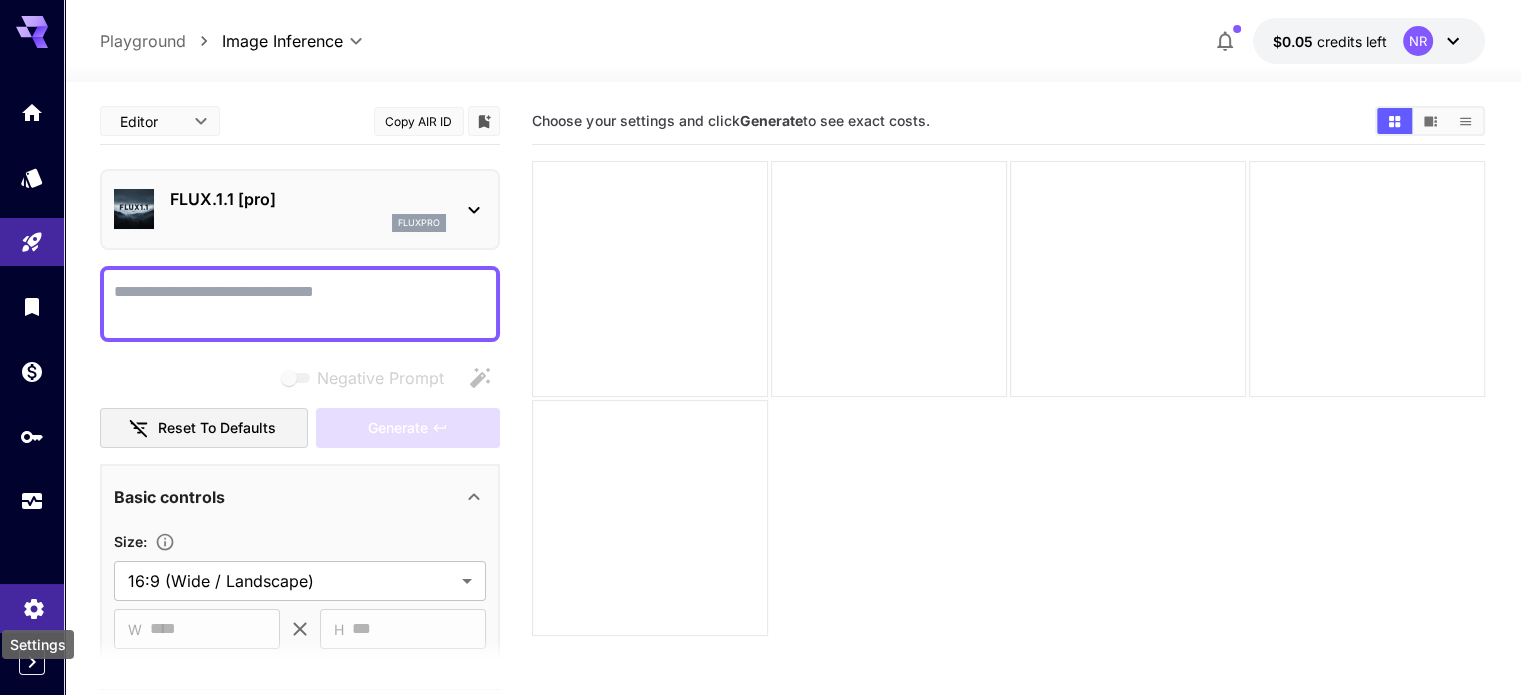 click 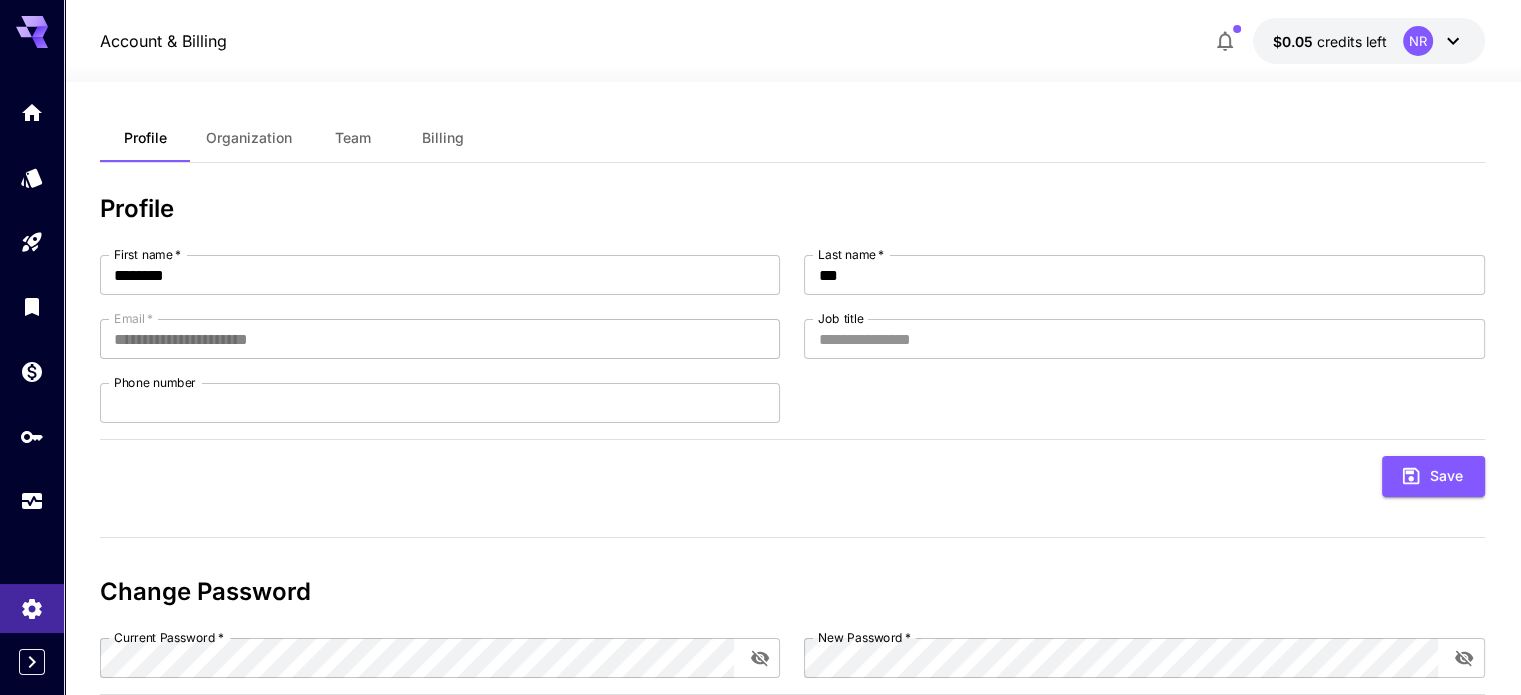 scroll, scrollTop: 0, scrollLeft: 0, axis: both 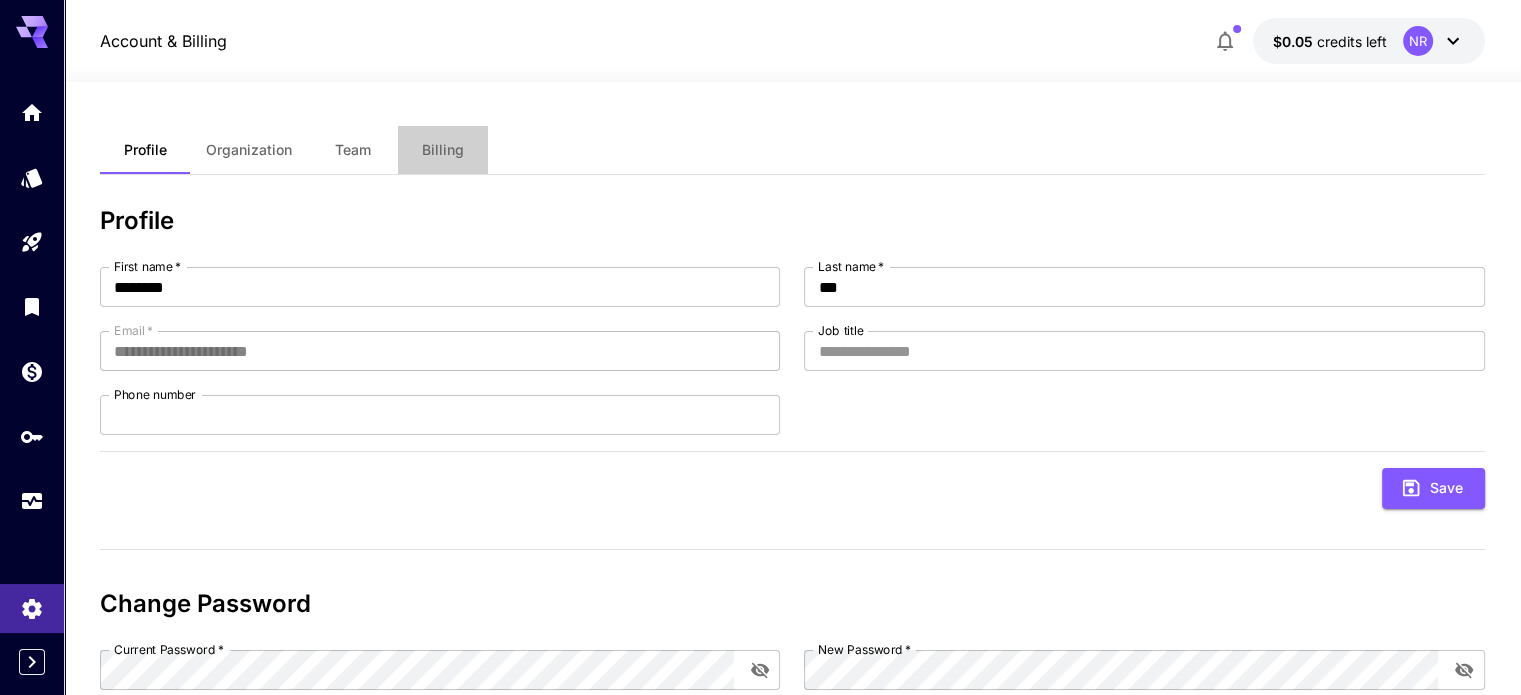click on "Billing" at bounding box center (443, 150) 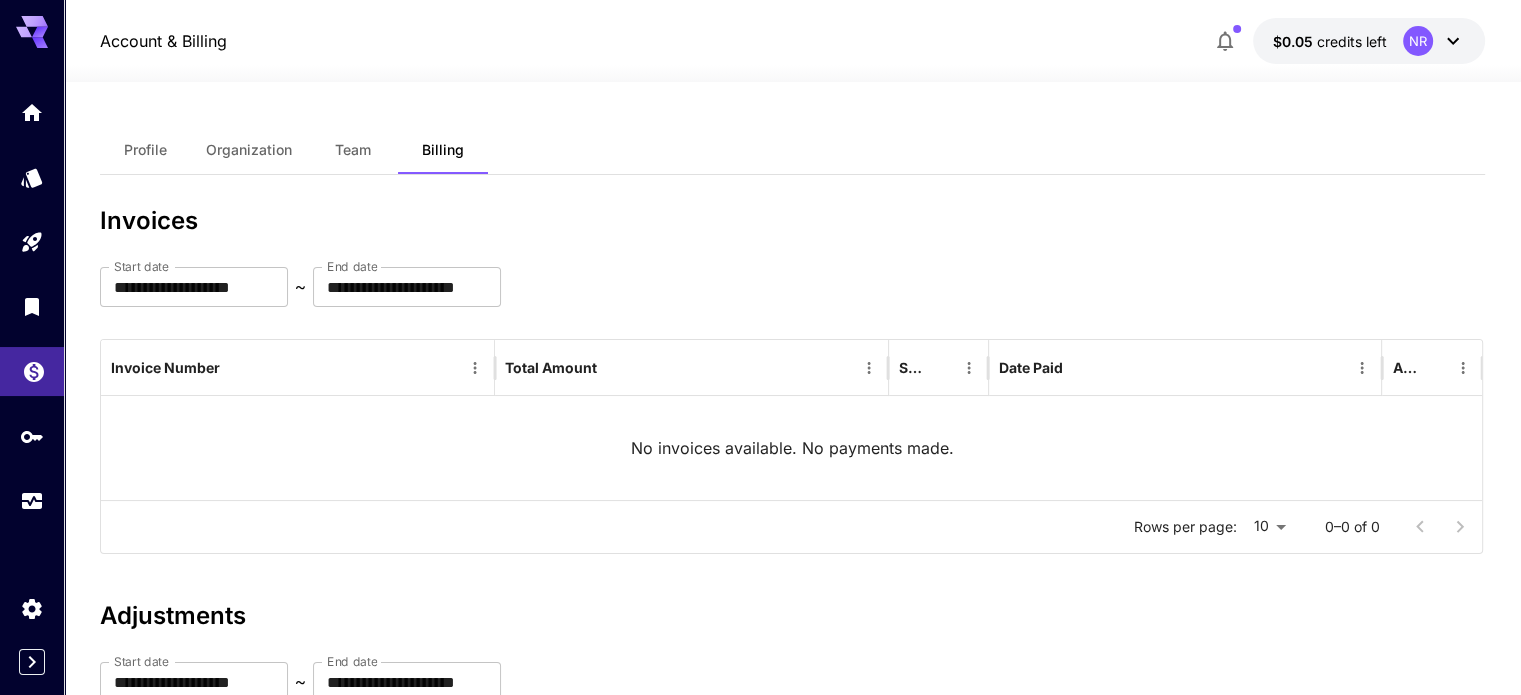 click at bounding box center [32, 371] 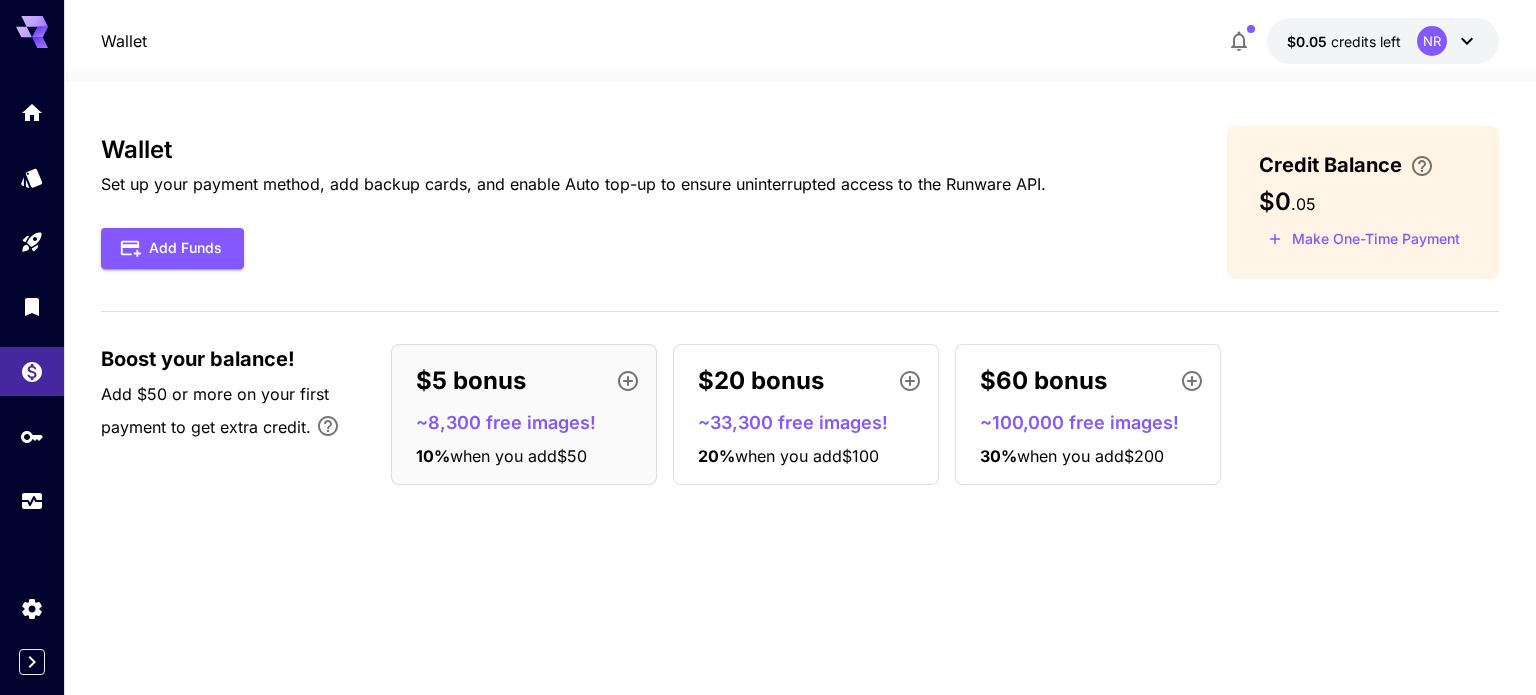 click on "$60 bonus" at bounding box center [1043, 381] 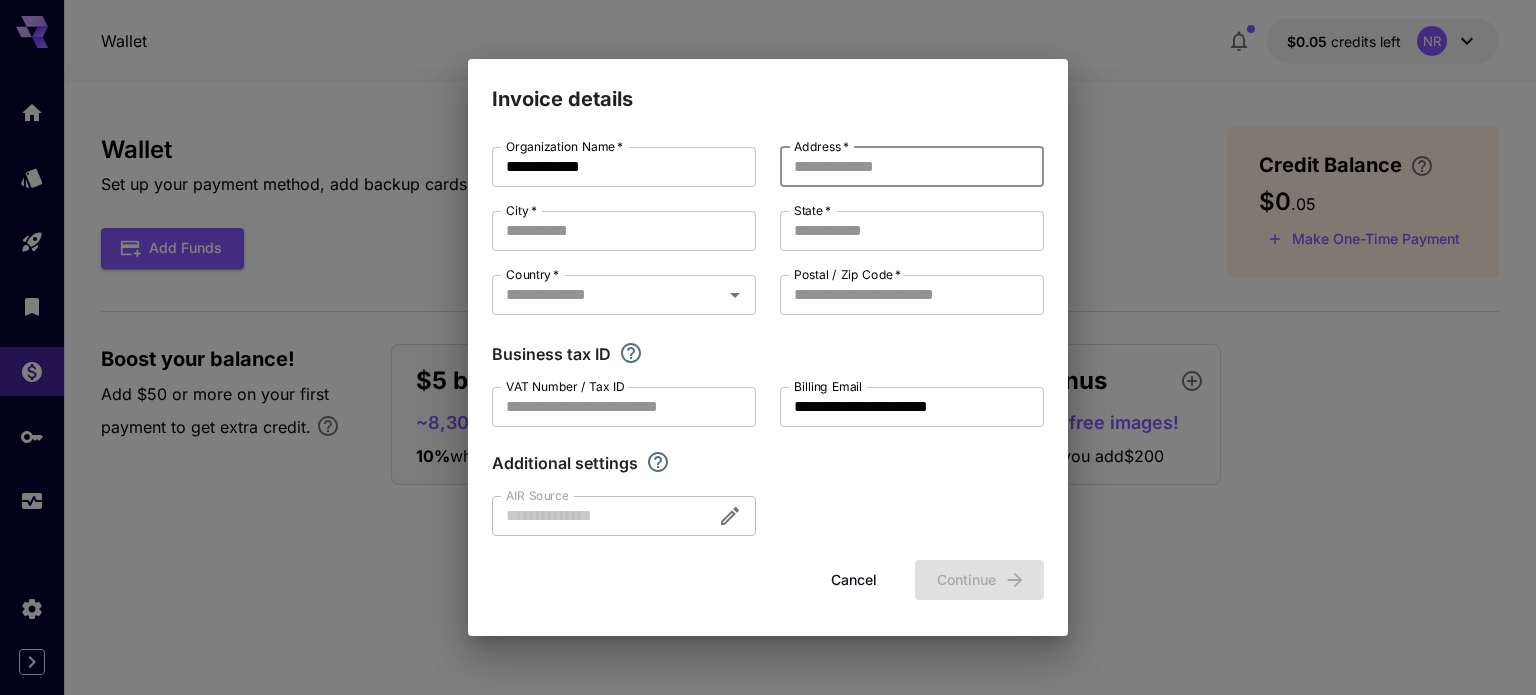 click on "Address   *" at bounding box center (912, 167) 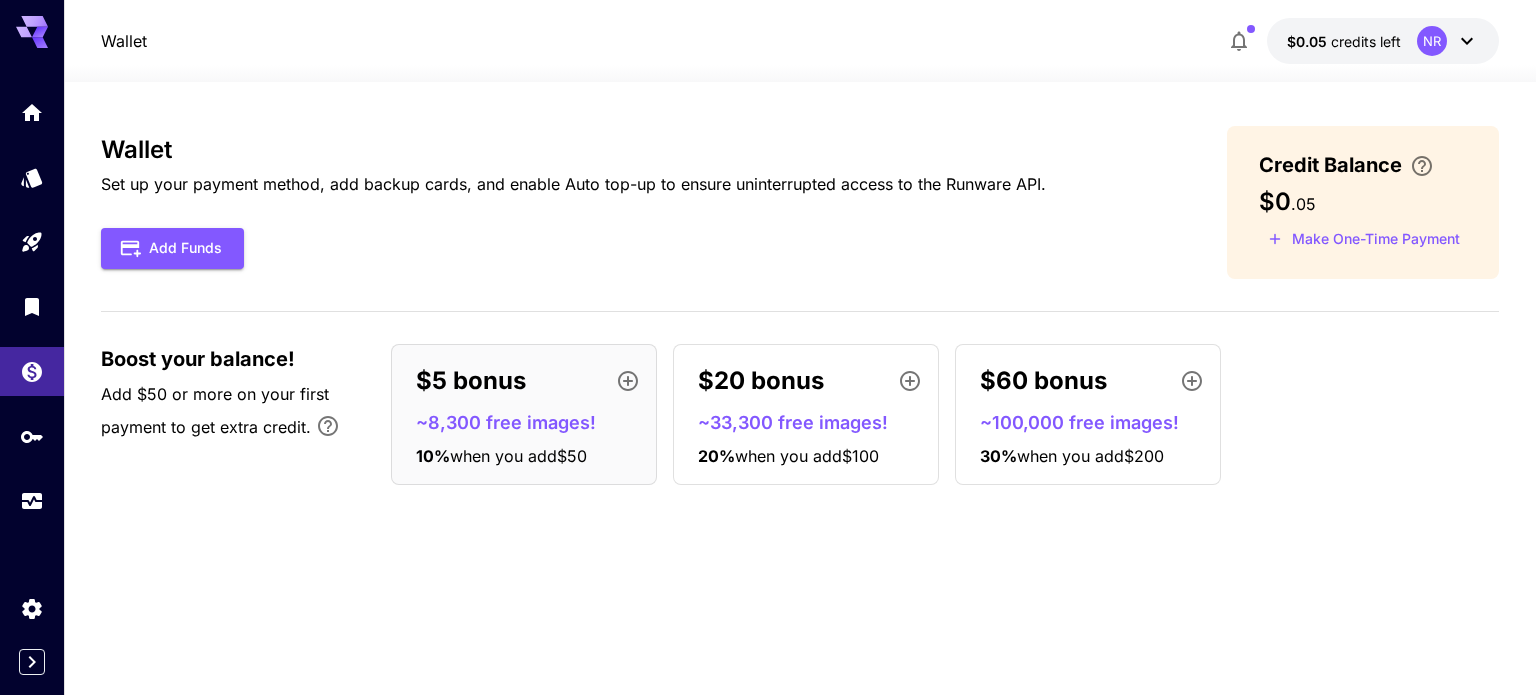 click on "Wallet Set up your payment method, add backup cards, and enable Auto top-up to ensure uninterrupted access to the Runware API. Add Funds" at bounding box center [573, 202] 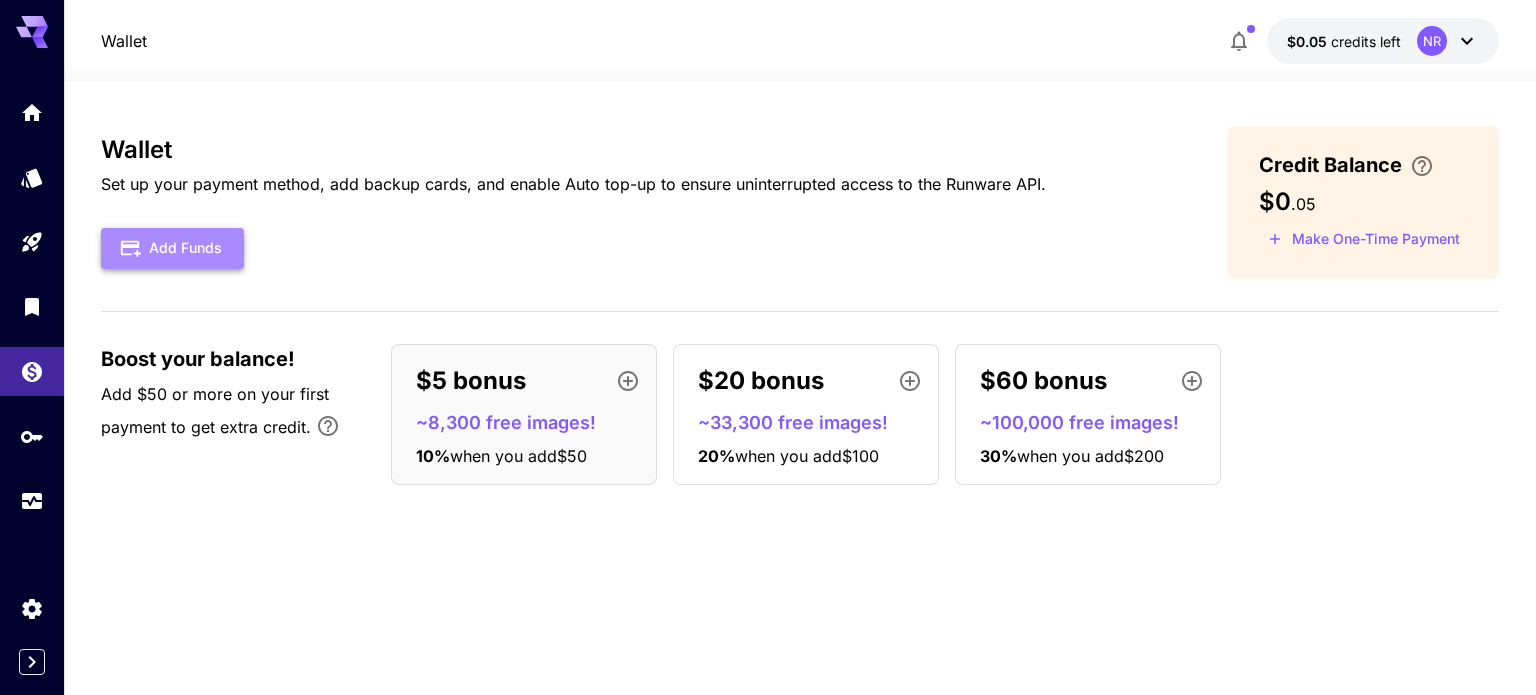 click on "Add Funds" at bounding box center [172, 248] 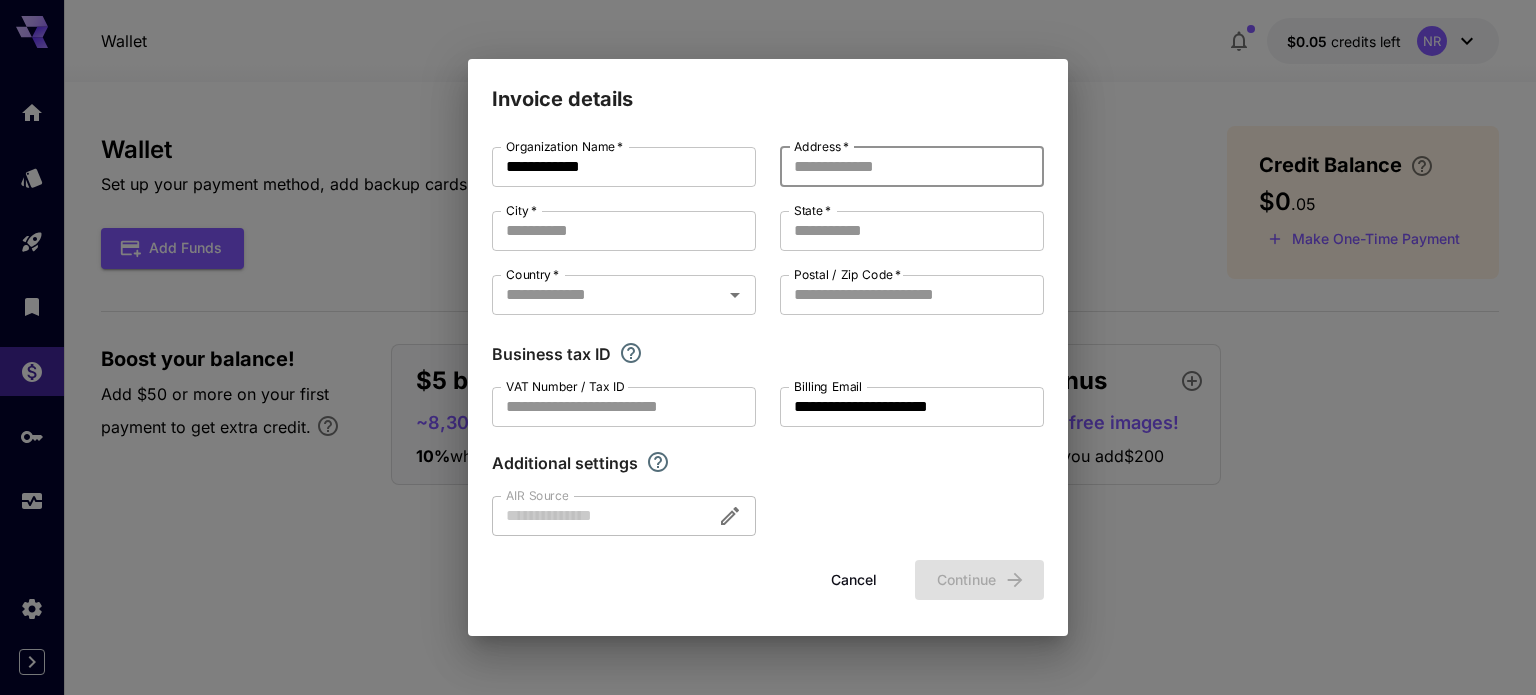 click on "Address   *" at bounding box center [912, 167] 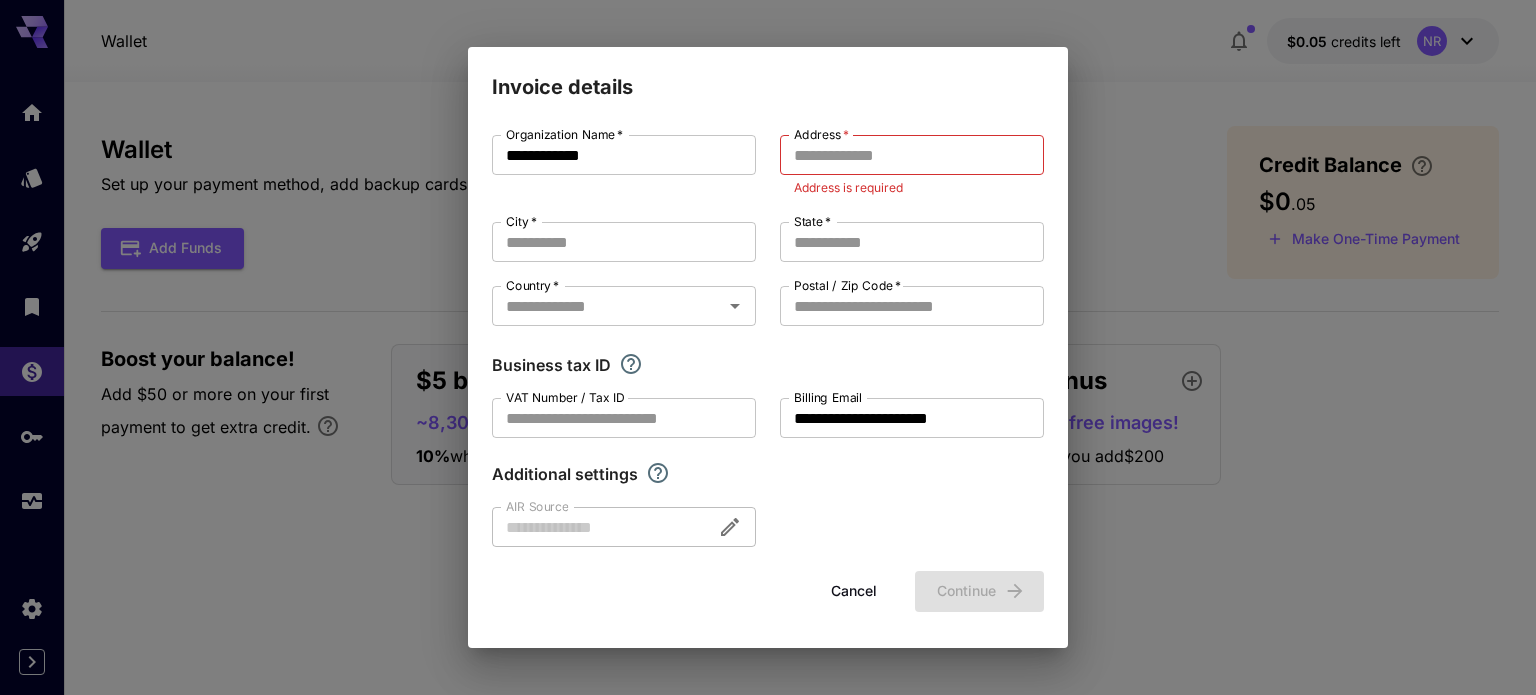 click on "**********" at bounding box center (768, 347) 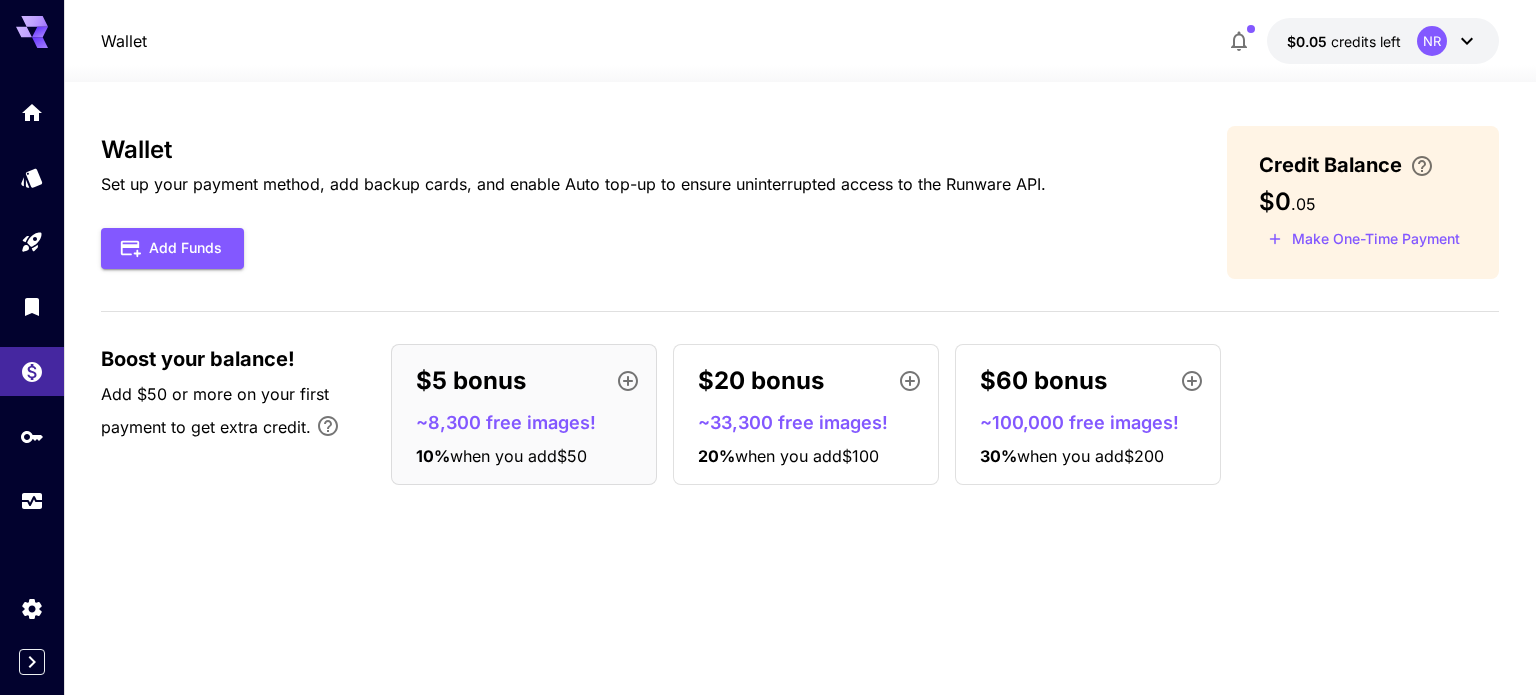 type 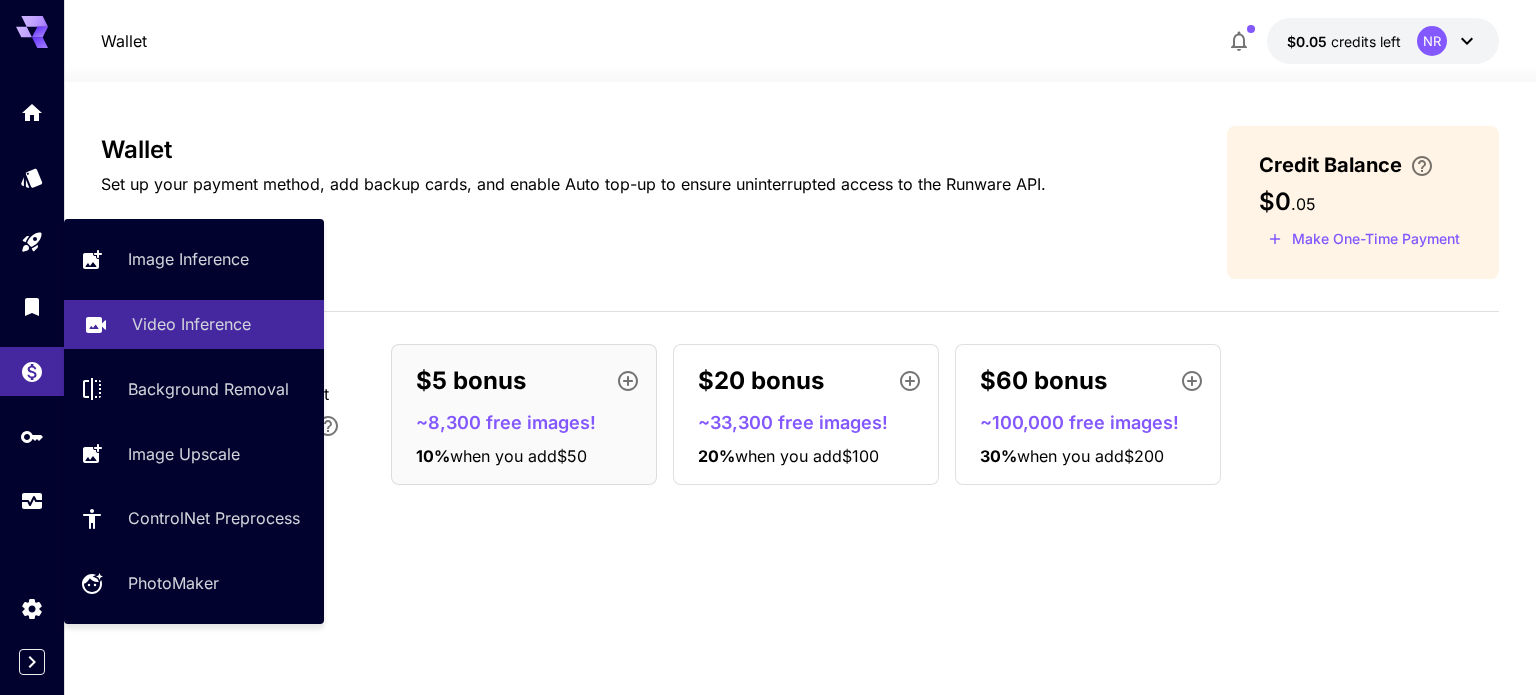 click on "Video Inference" at bounding box center [191, 324] 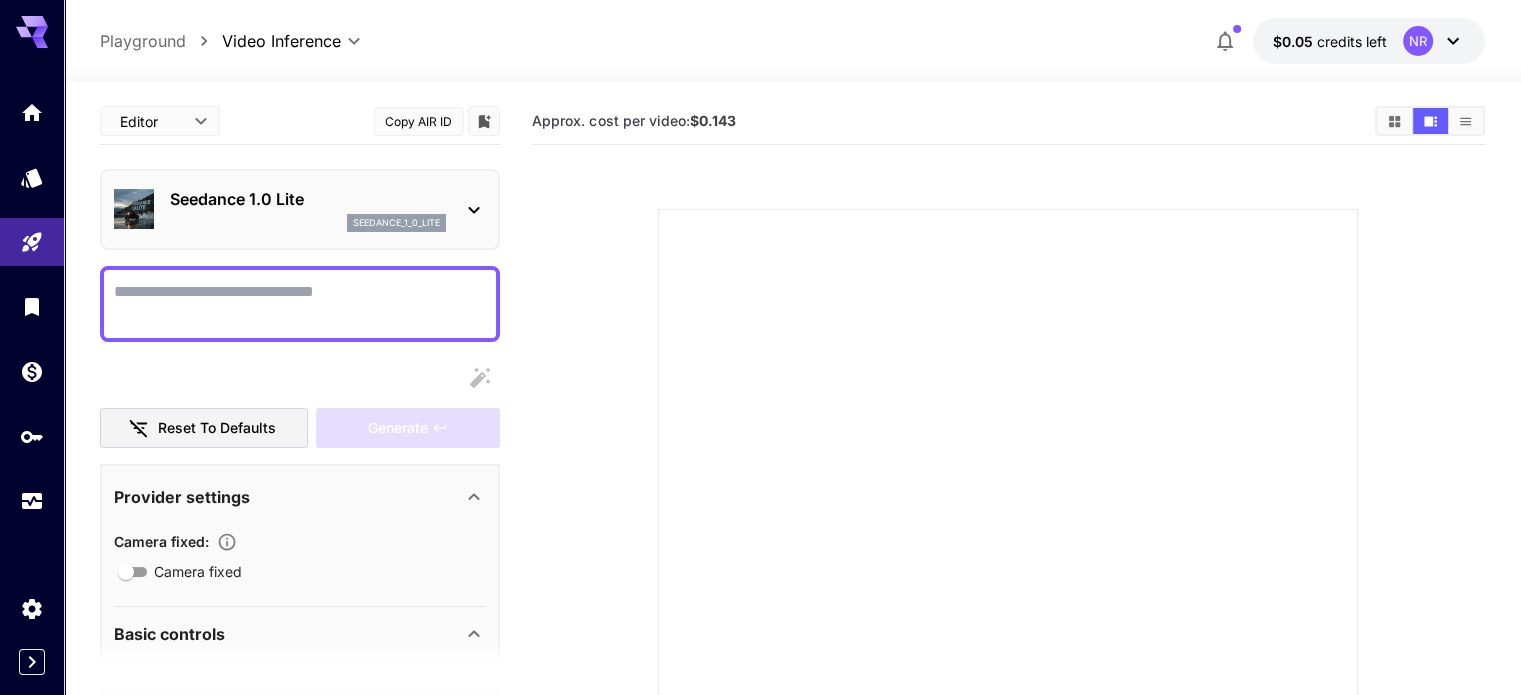 click 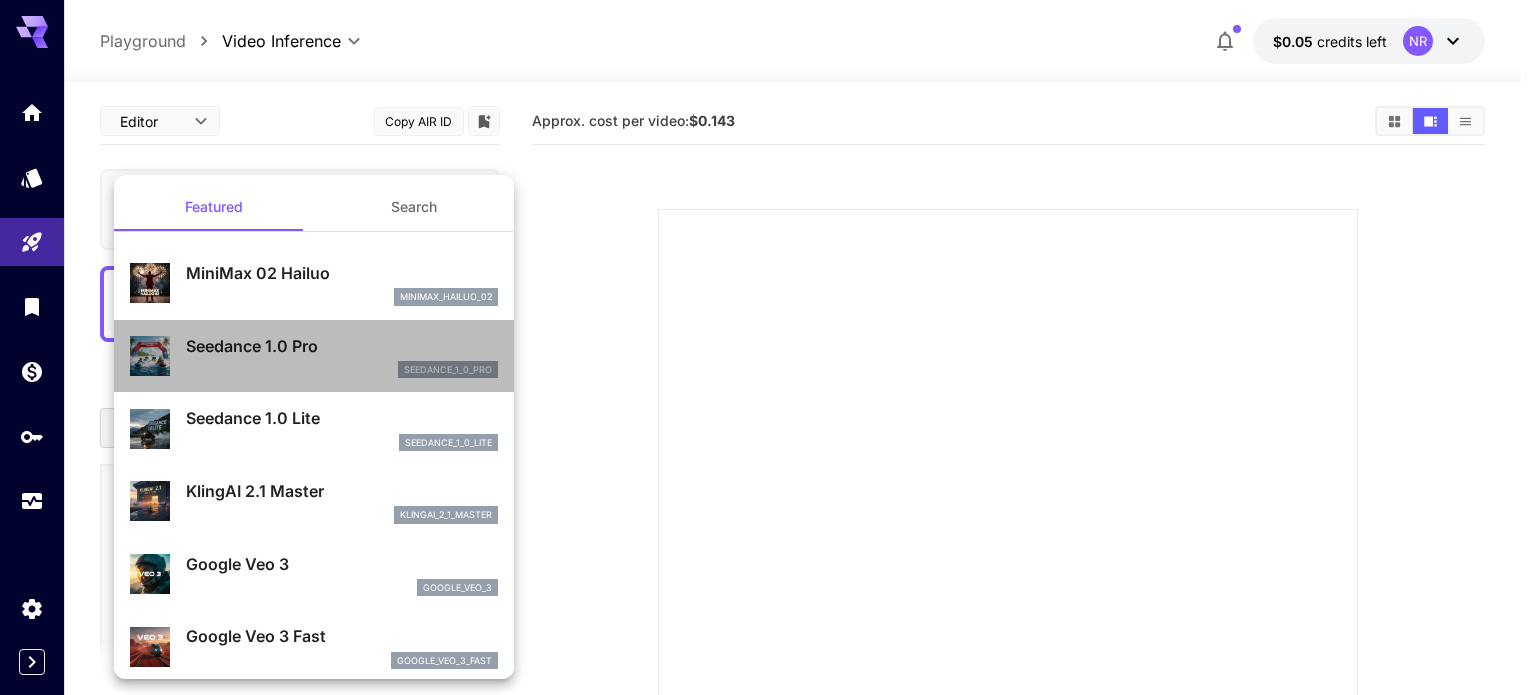 click on "seedance_1_0_pro" at bounding box center (342, 370) 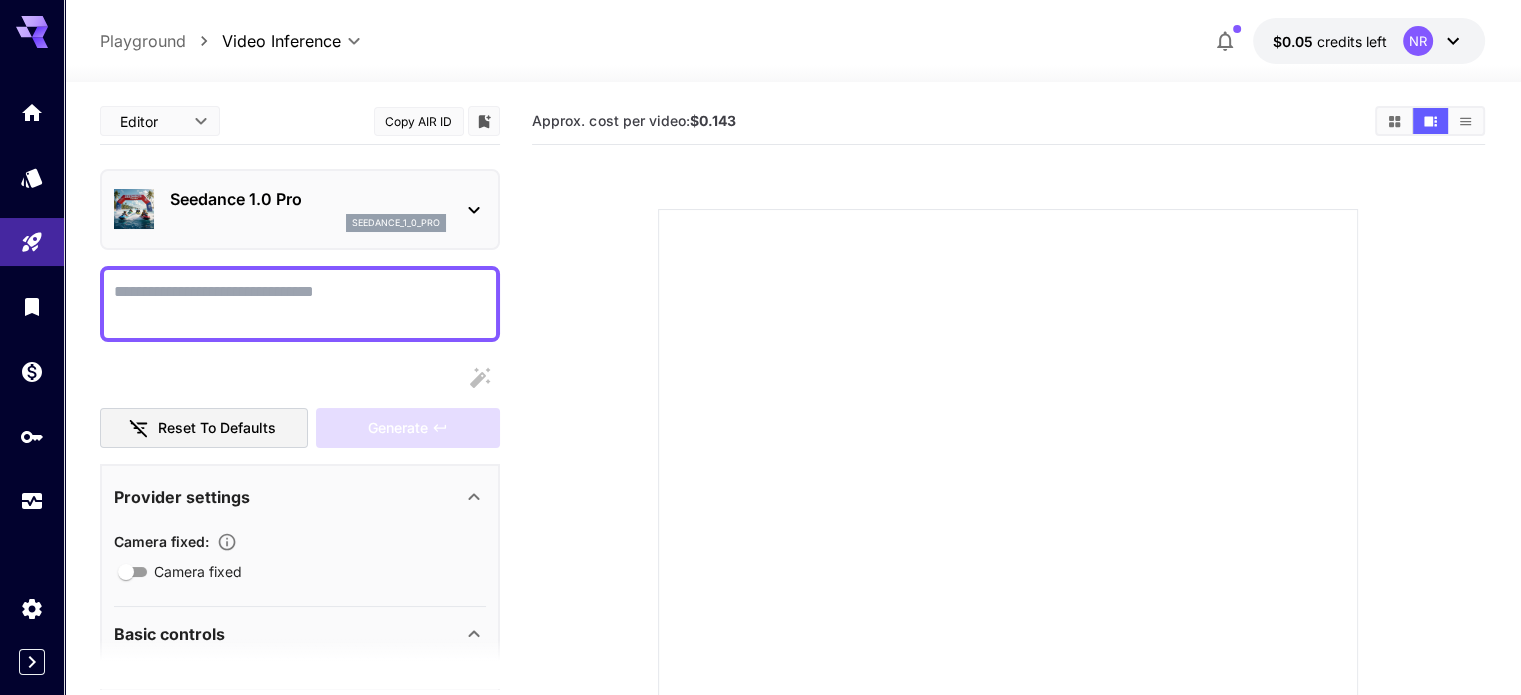 click on "Camera fixed" at bounding box center (300, 304) 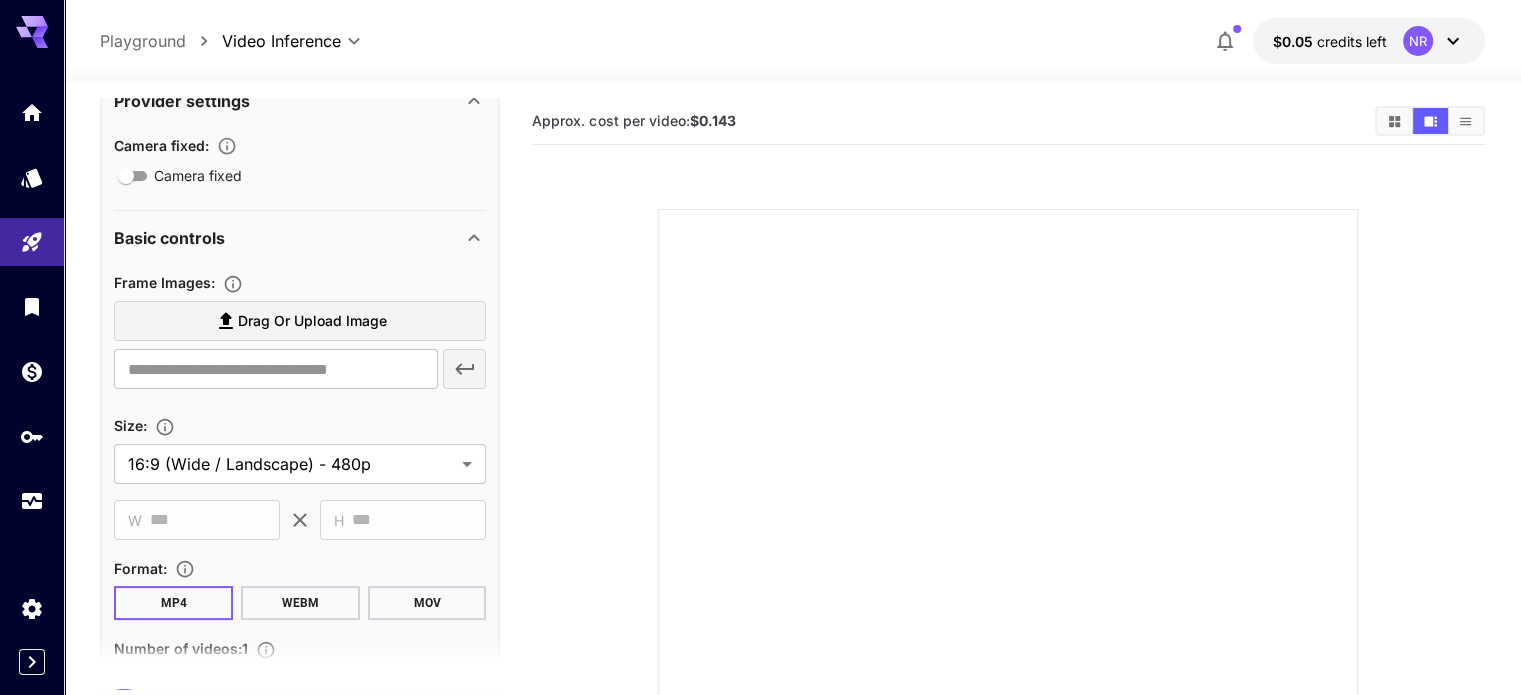 scroll, scrollTop: 400, scrollLeft: 0, axis: vertical 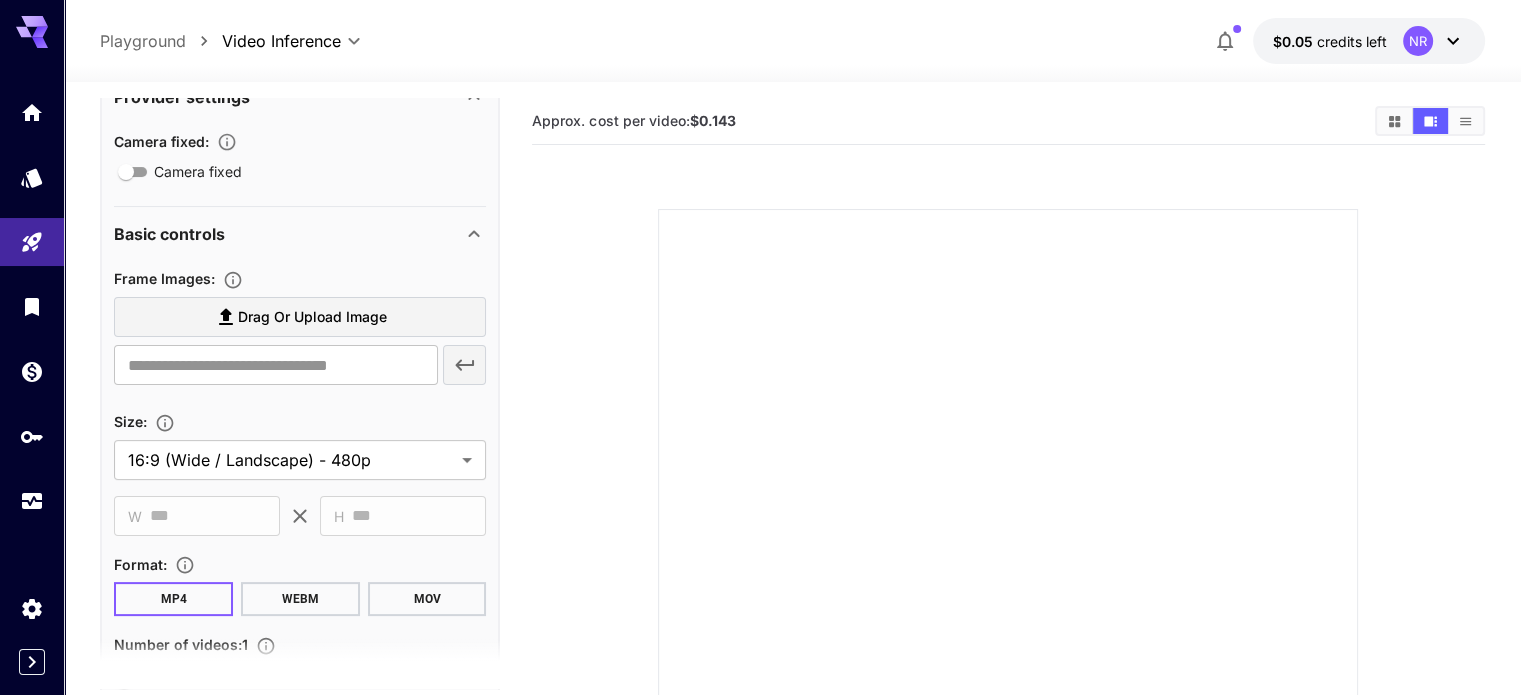 click on "Drag or upload image" at bounding box center (312, 317) 